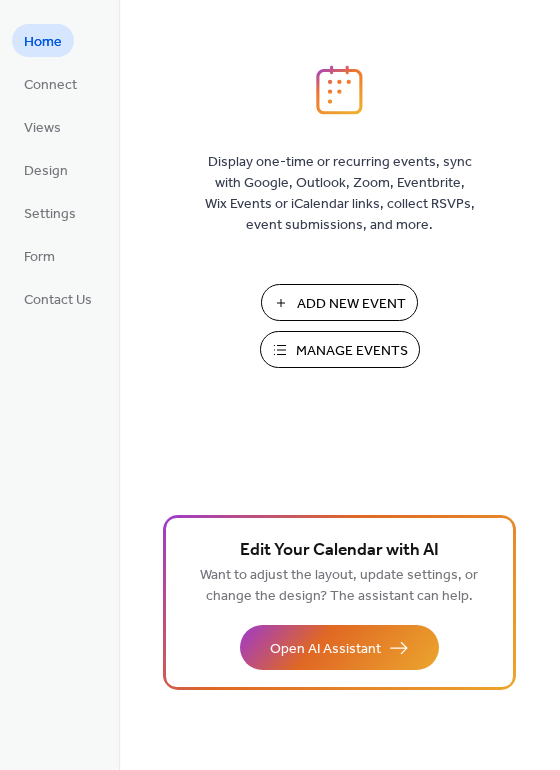 scroll, scrollTop: 0, scrollLeft: 0, axis: both 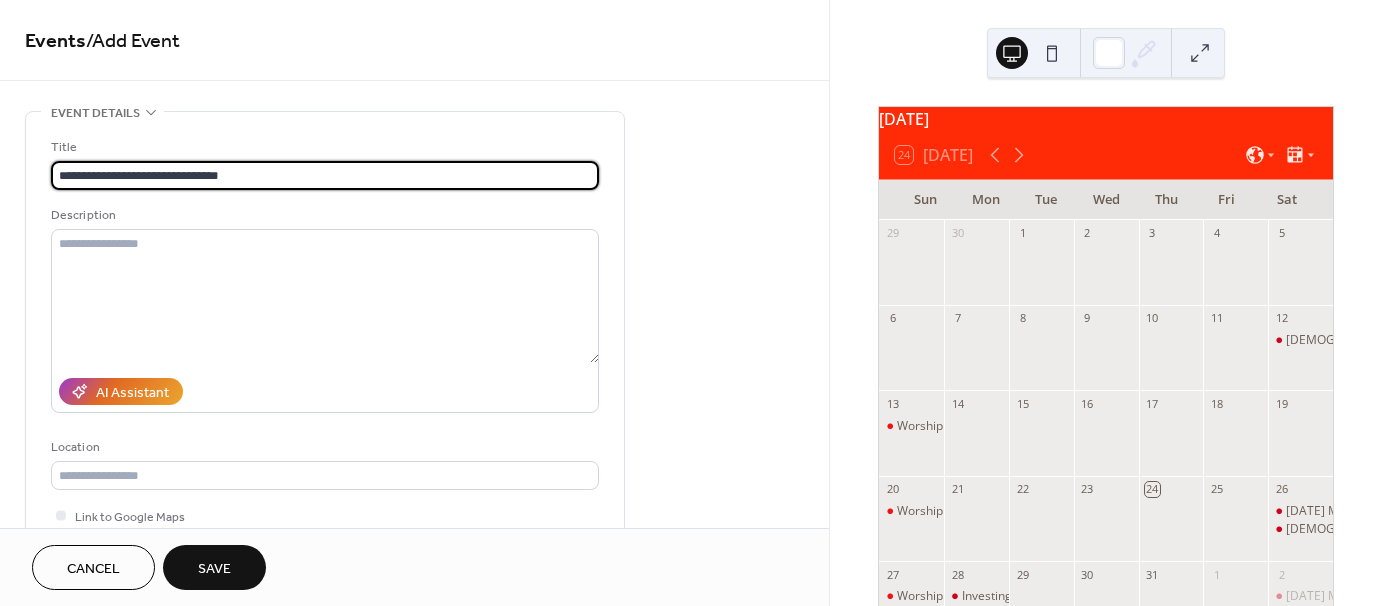 type on "**********" 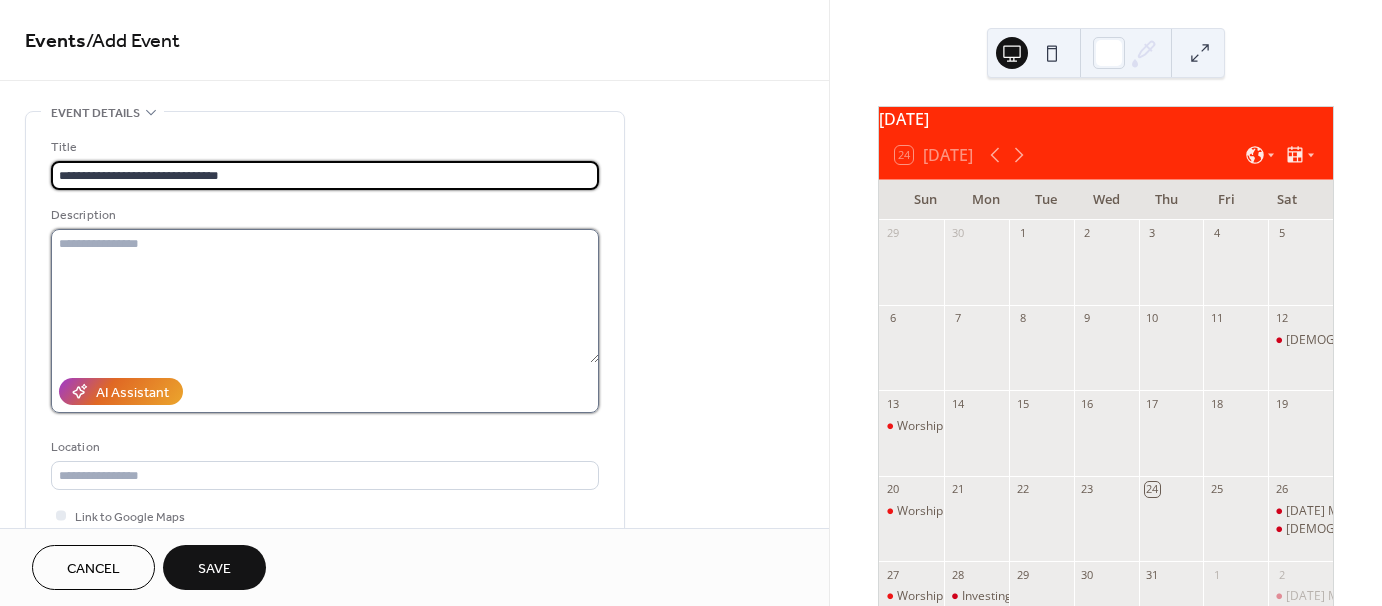 click at bounding box center [325, 296] 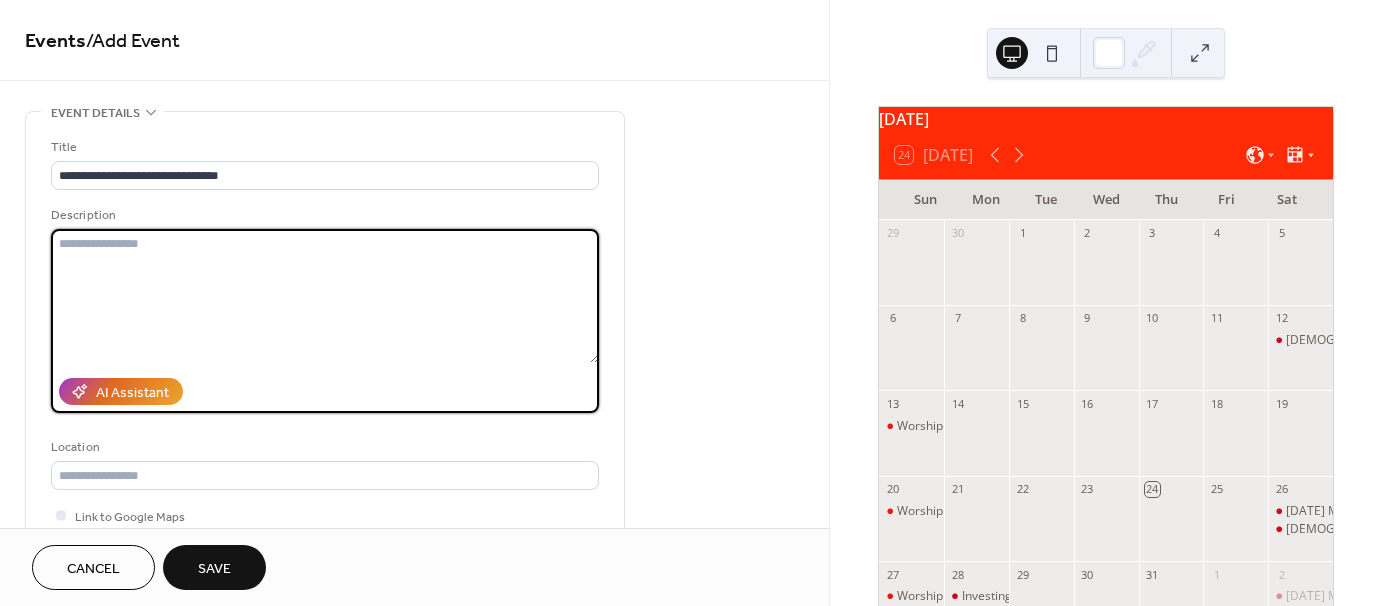 paste on "**********" 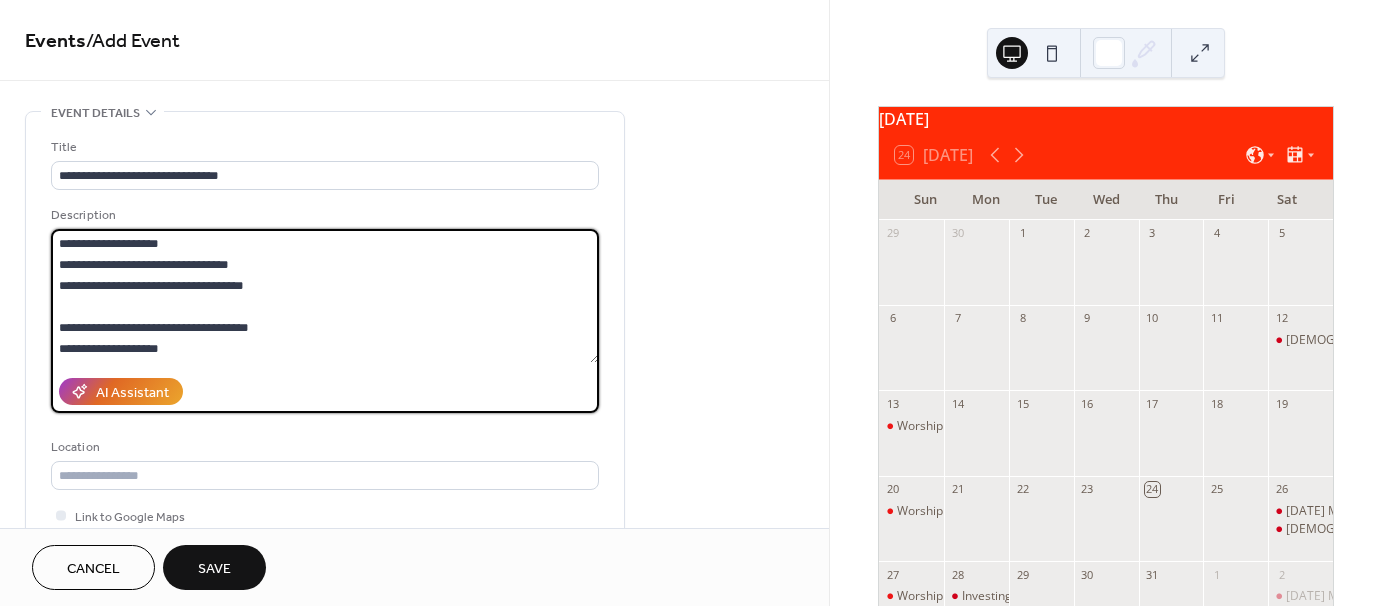 scroll, scrollTop: 40, scrollLeft: 0, axis: vertical 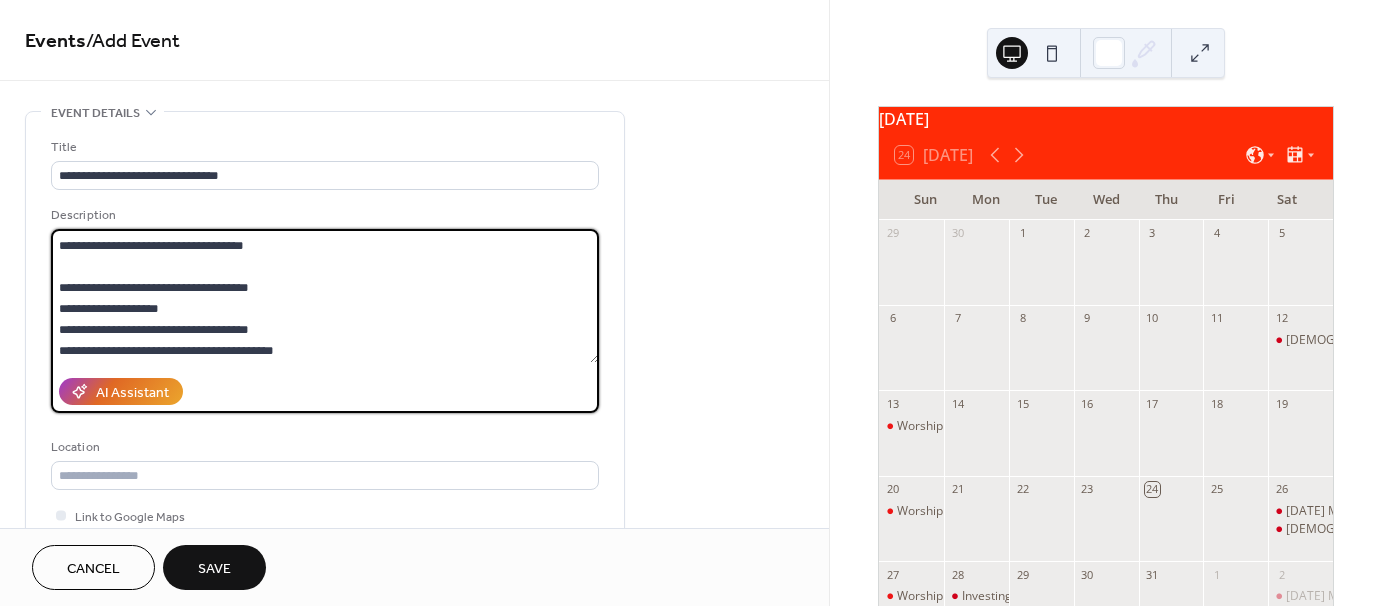 drag, startPoint x: 204, startPoint y: 242, endPoint x: 214, endPoint y: 239, distance: 10.440307 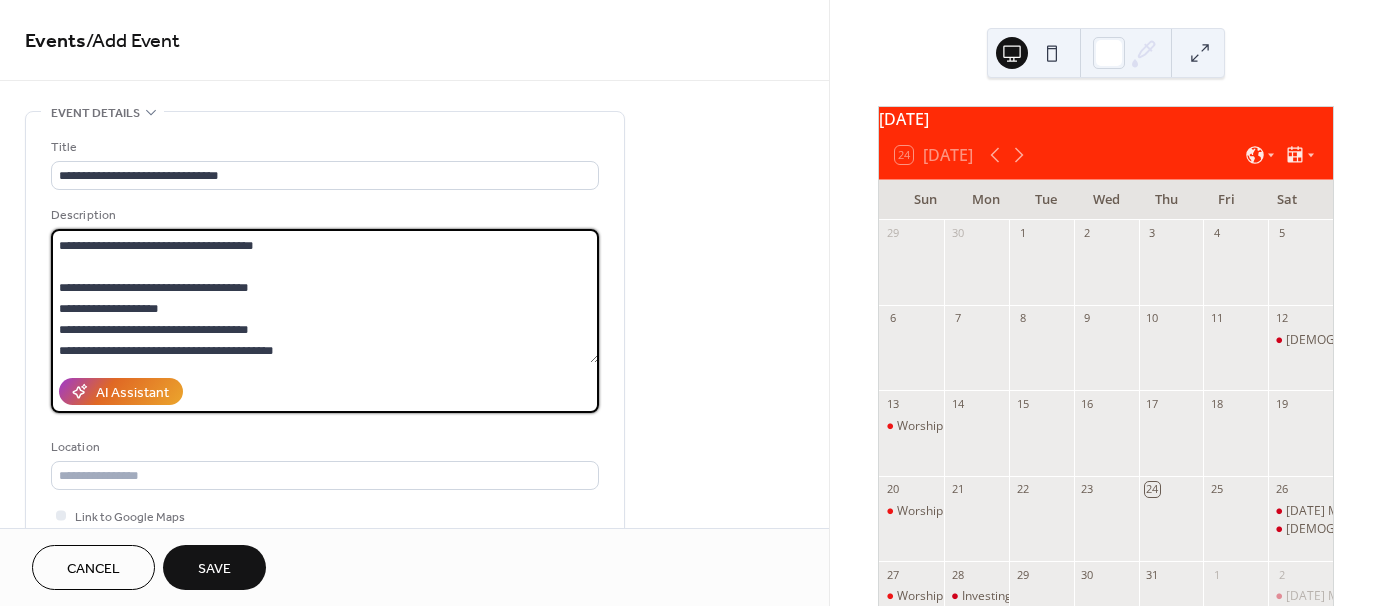 scroll, scrollTop: 41, scrollLeft: 0, axis: vertical 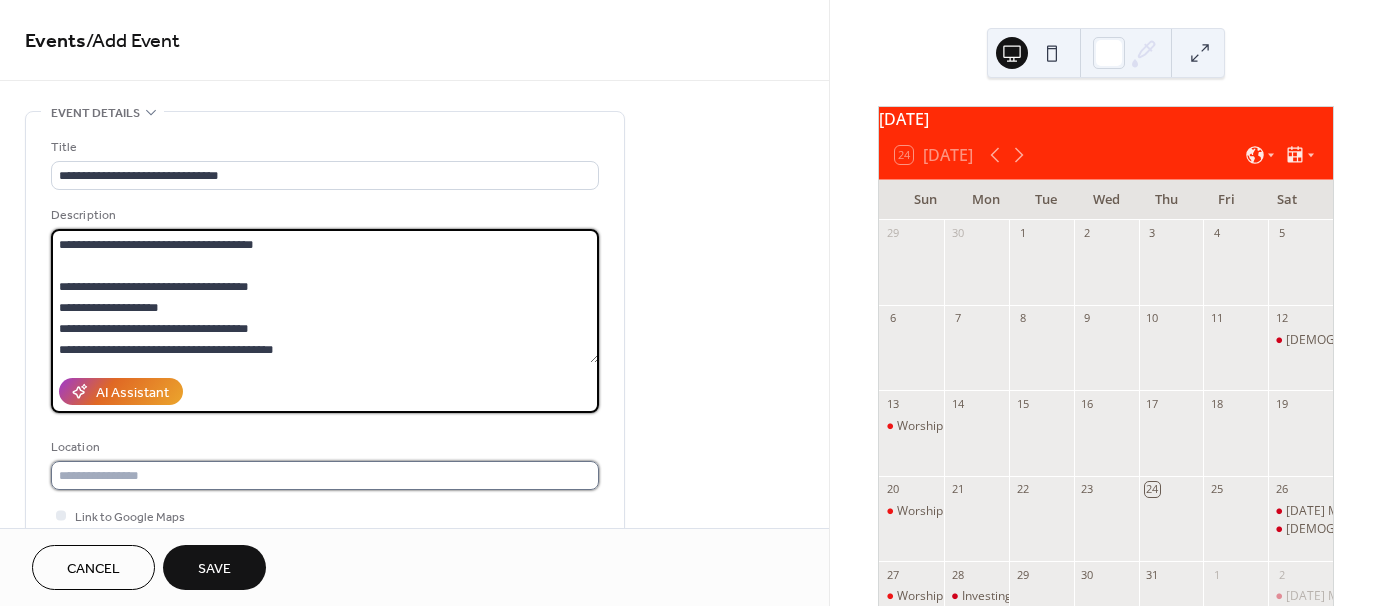 click at bounding box center (325, 475) 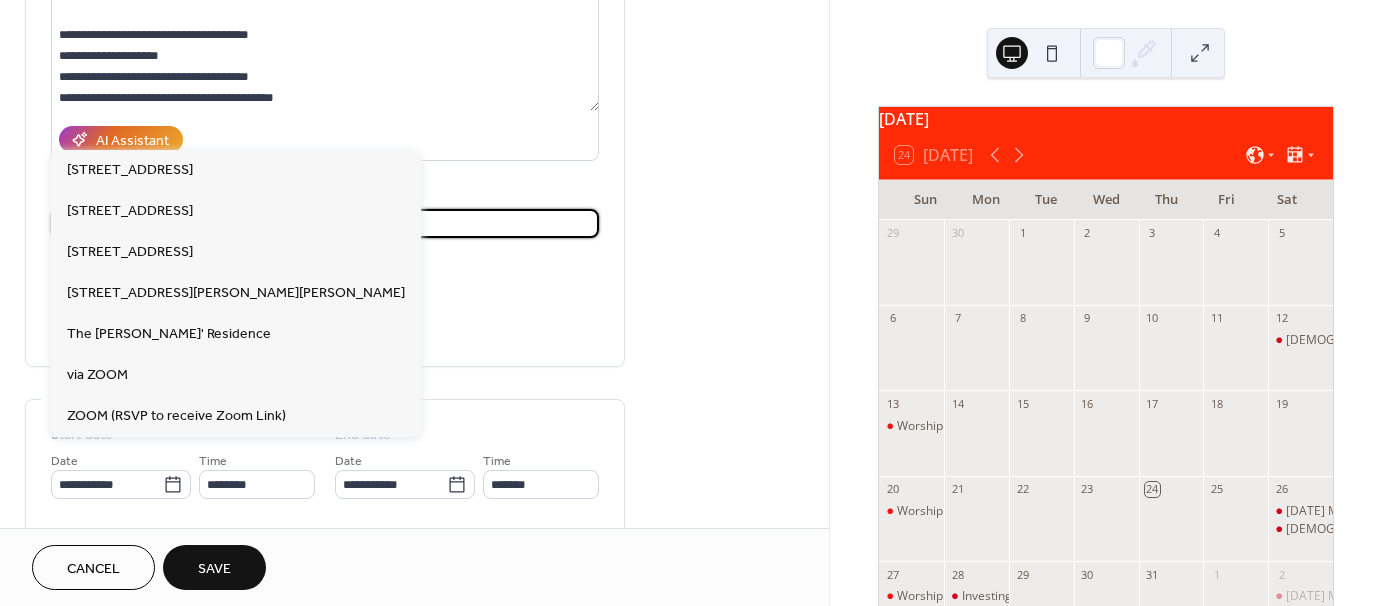 scroll, scrollTop: 256, scrollLeft: 0, axis: vertical 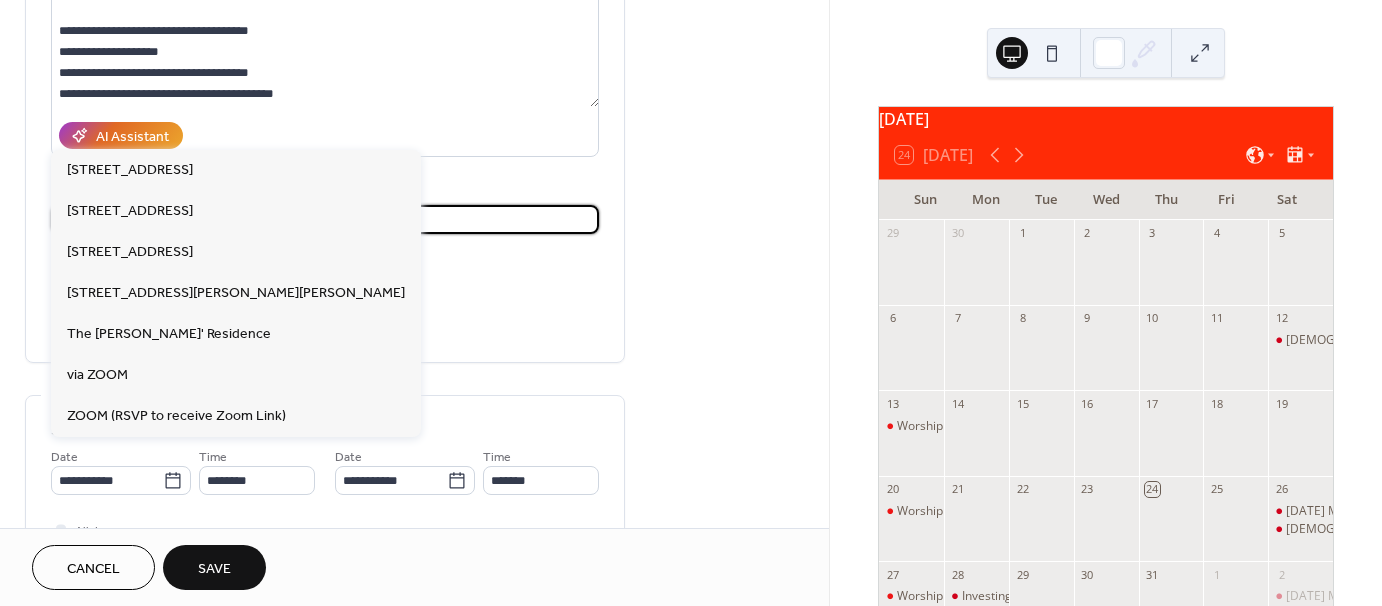 click on "Event color" at bounding box center (325, 320) 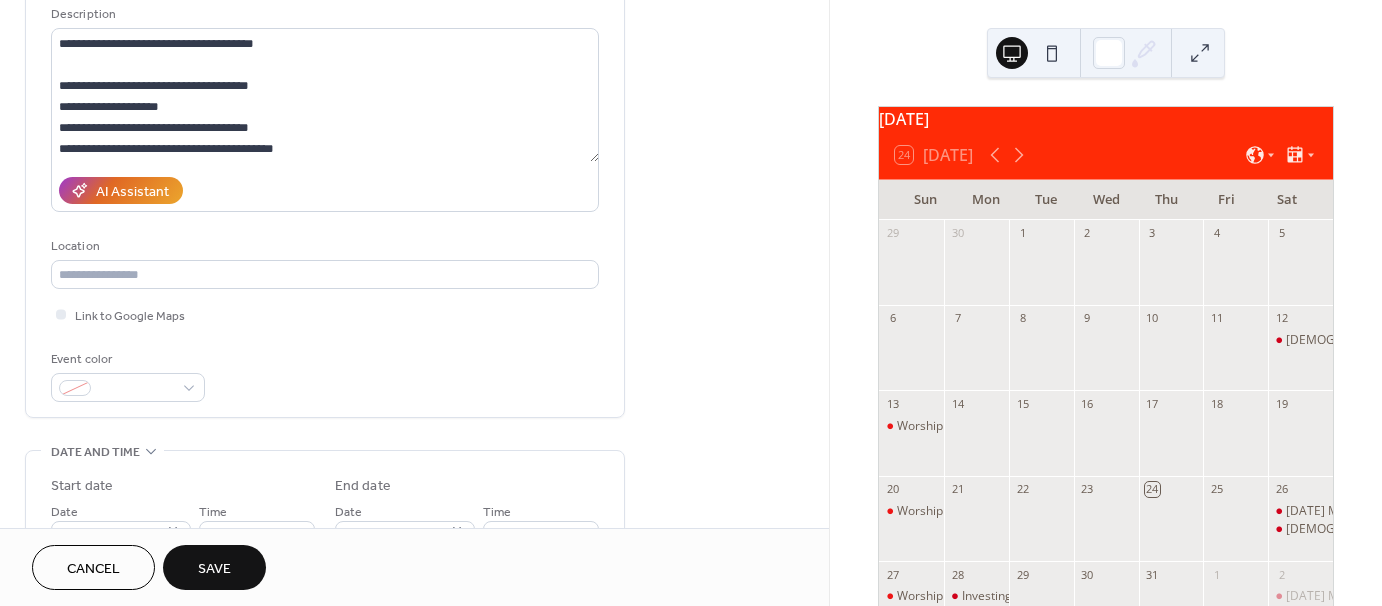 scroll, scrollTop: 156, scrollLeft: 0, axis: vertical 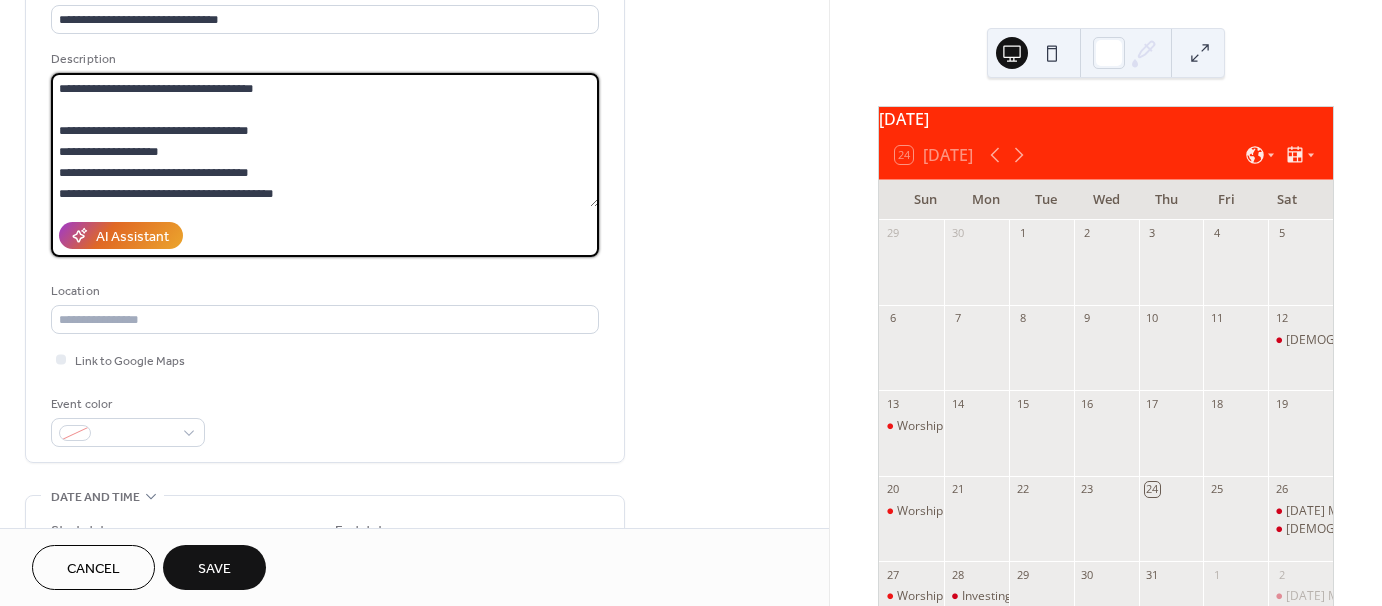 drag, startPoint x: 327, startPoint y: 191, endPoint x: 40, endPoint y: 195, distance: 287.02786 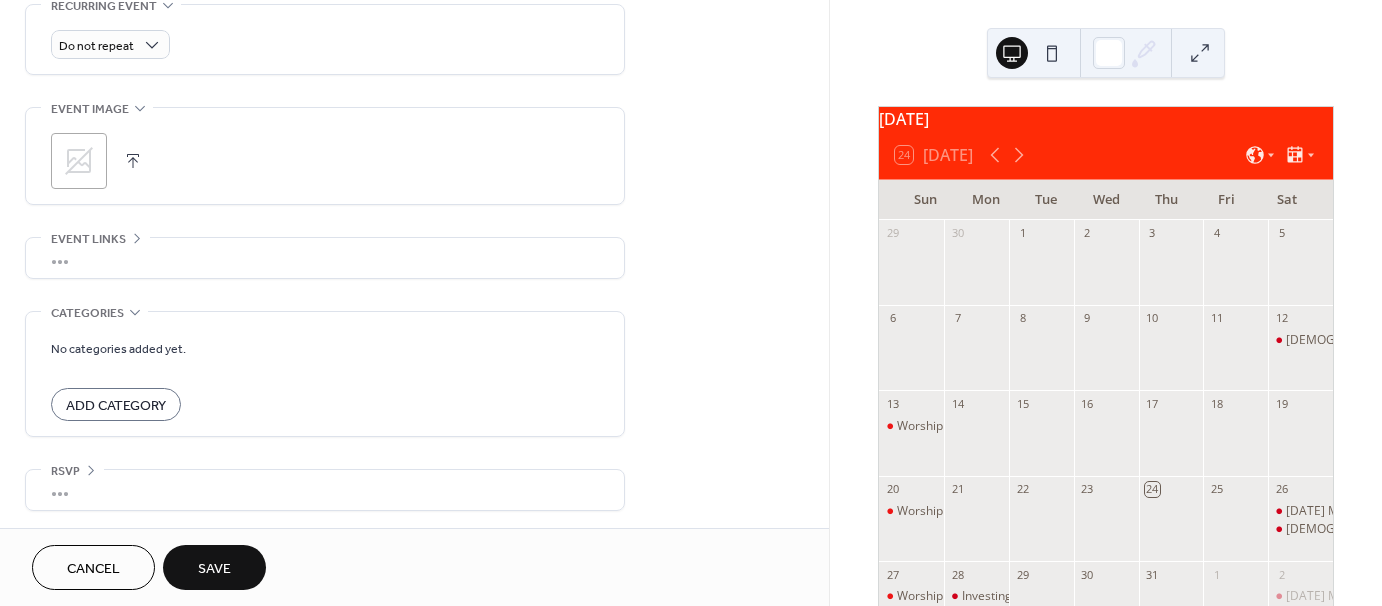 type on "**********" 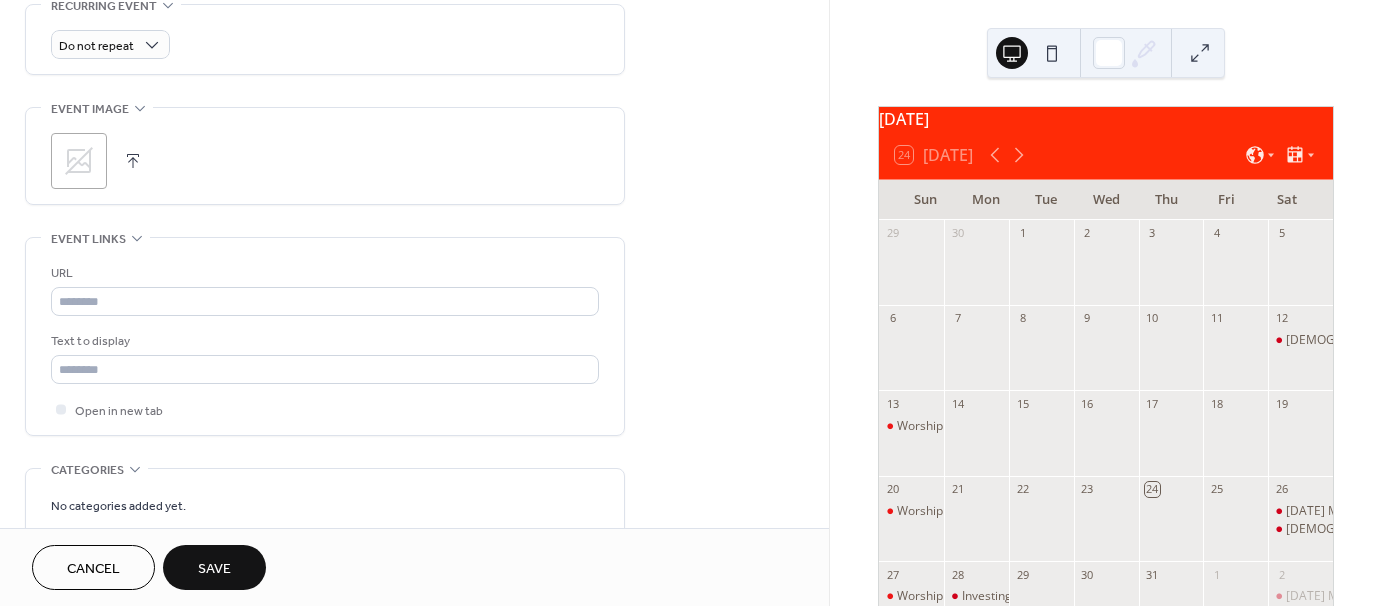 scroll, scrollTop: 882, scrollLeft: 0, axis: vertical 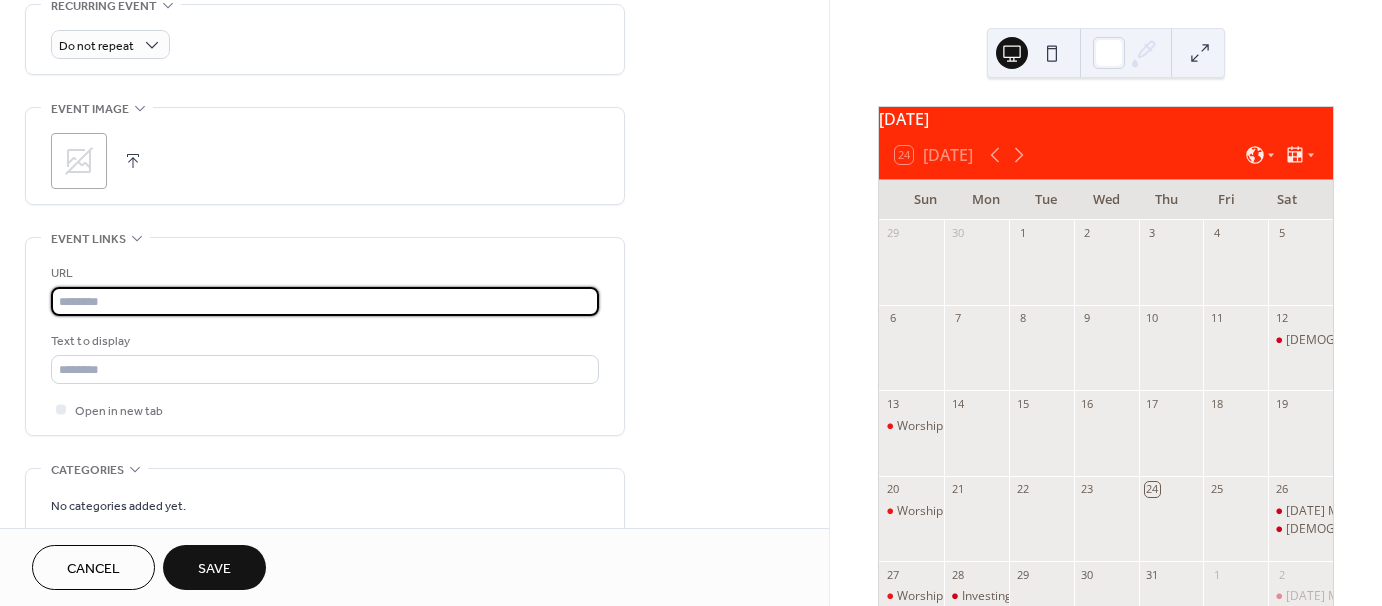 paste on "**********" 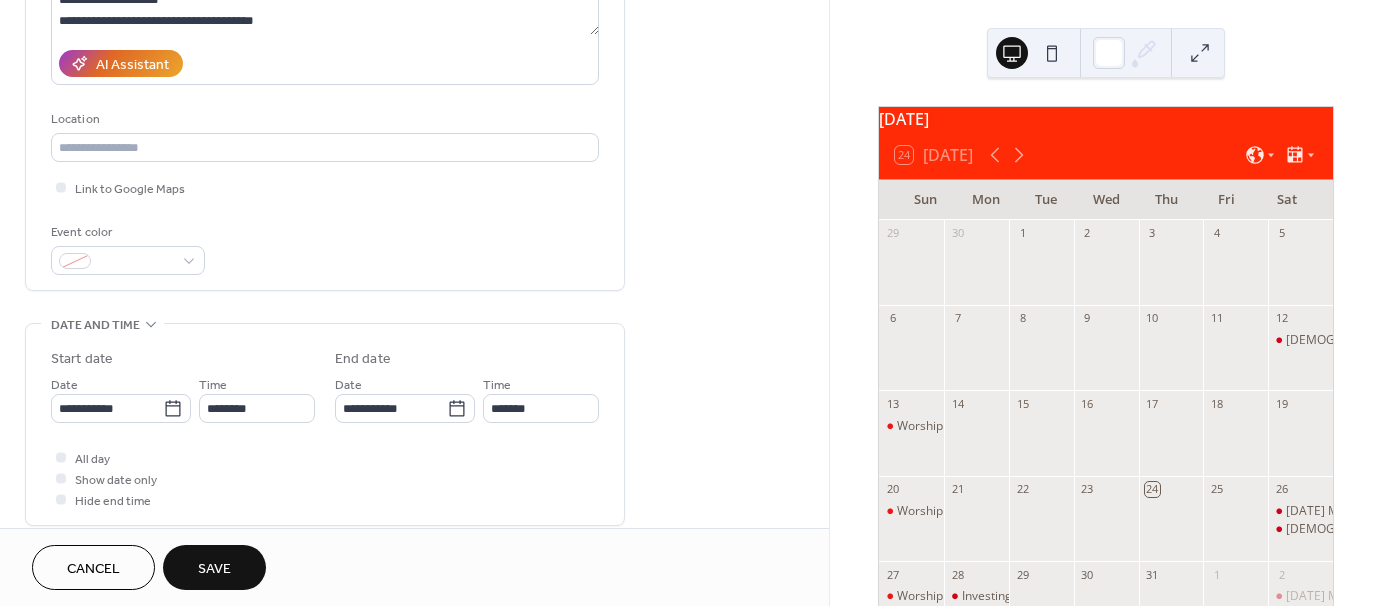 scroll, scrollTop: 182, scrollLeft: 0, axis: vertical 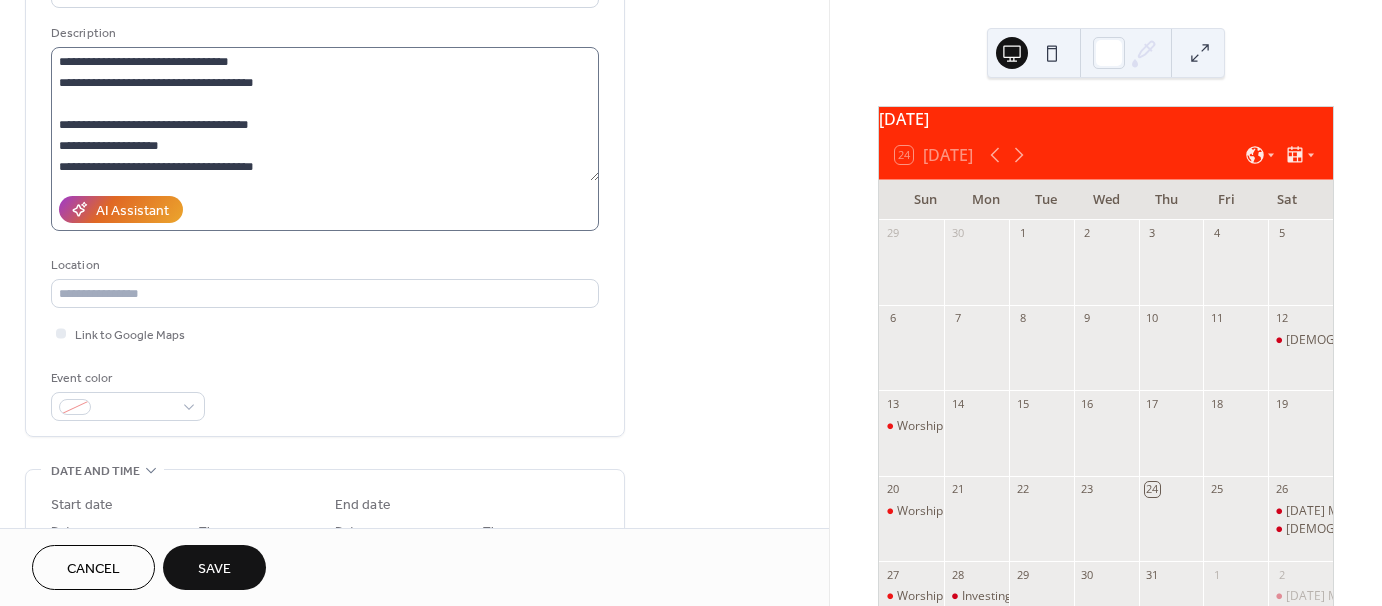 type on "**********" 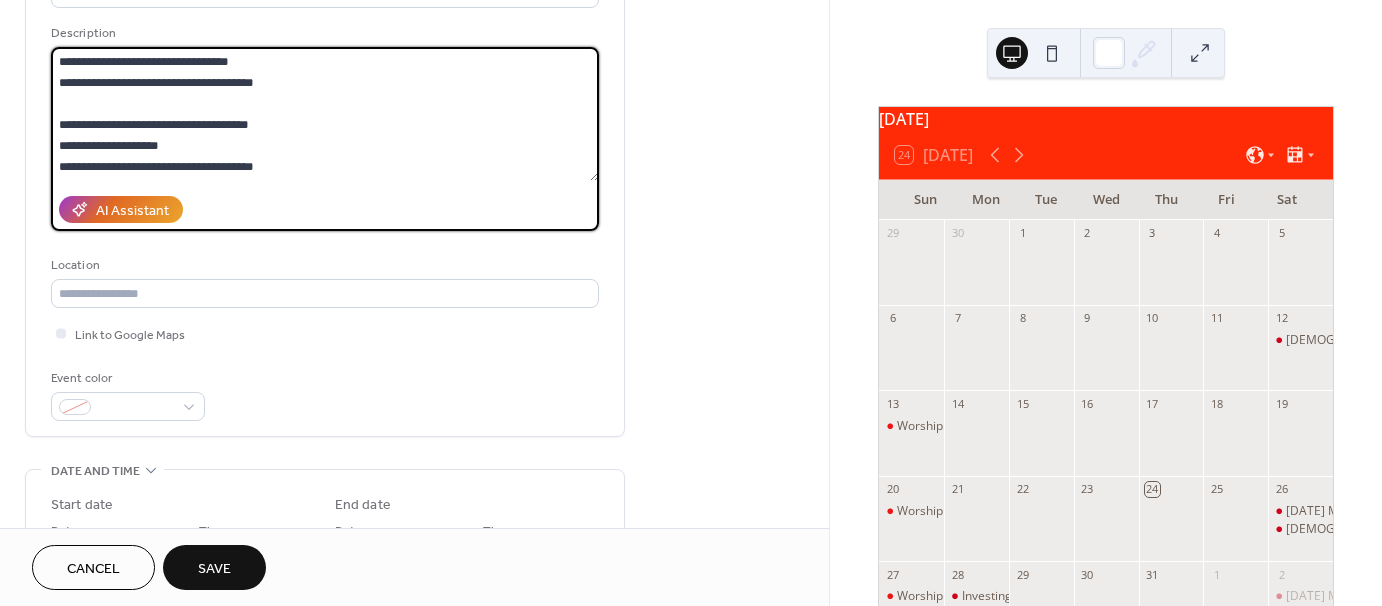 drag, startPoint x: 237, startPoint y: 103, endPoint x: 42, endPoint y: 111, distance: 195.16403 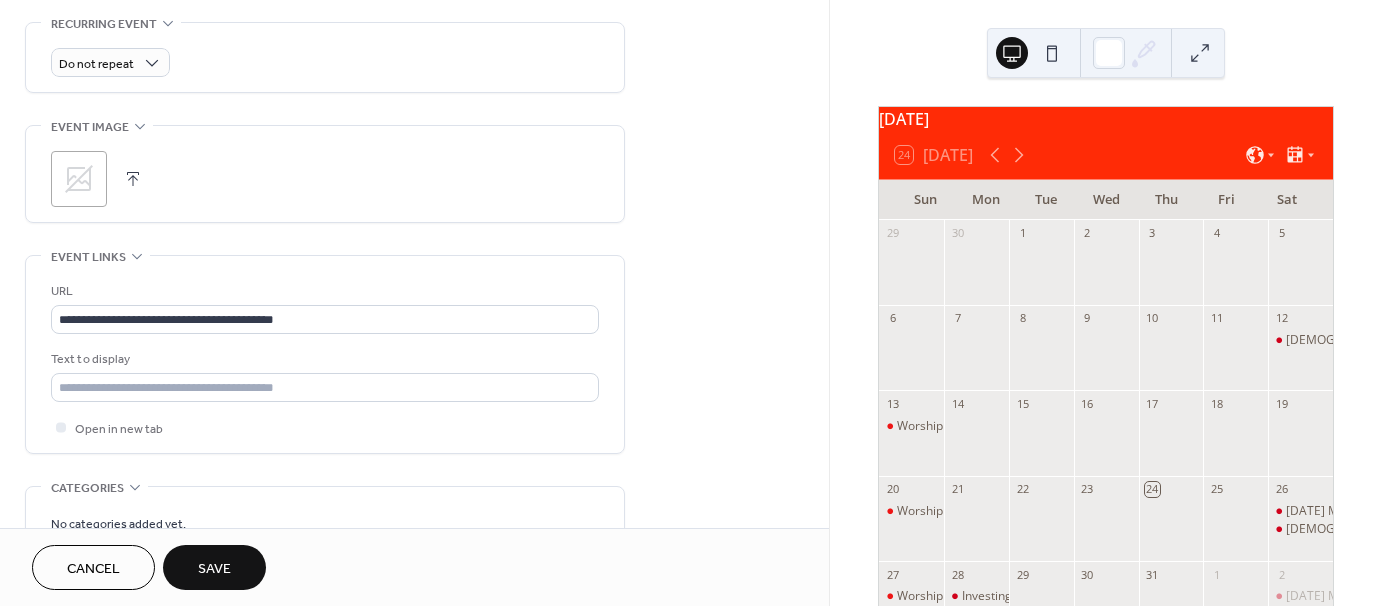 scroll, scrollTop: 882, scrollLeft: 0, axis: vertical 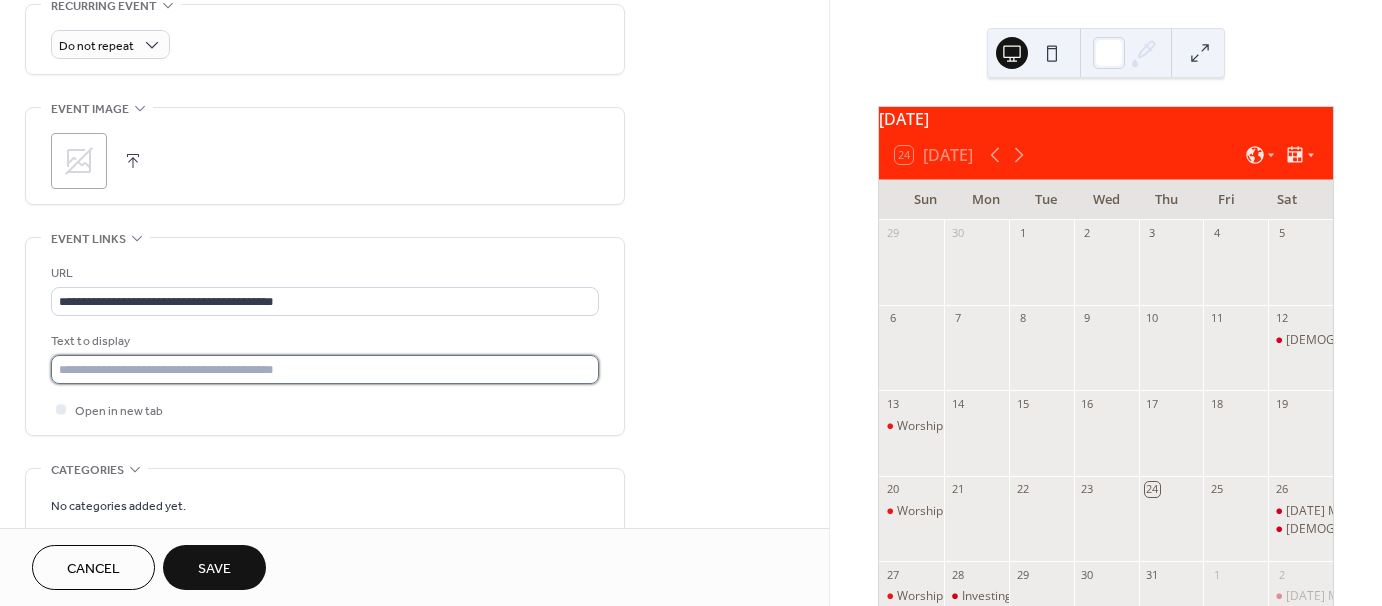 click at bounding box center (325, 369) 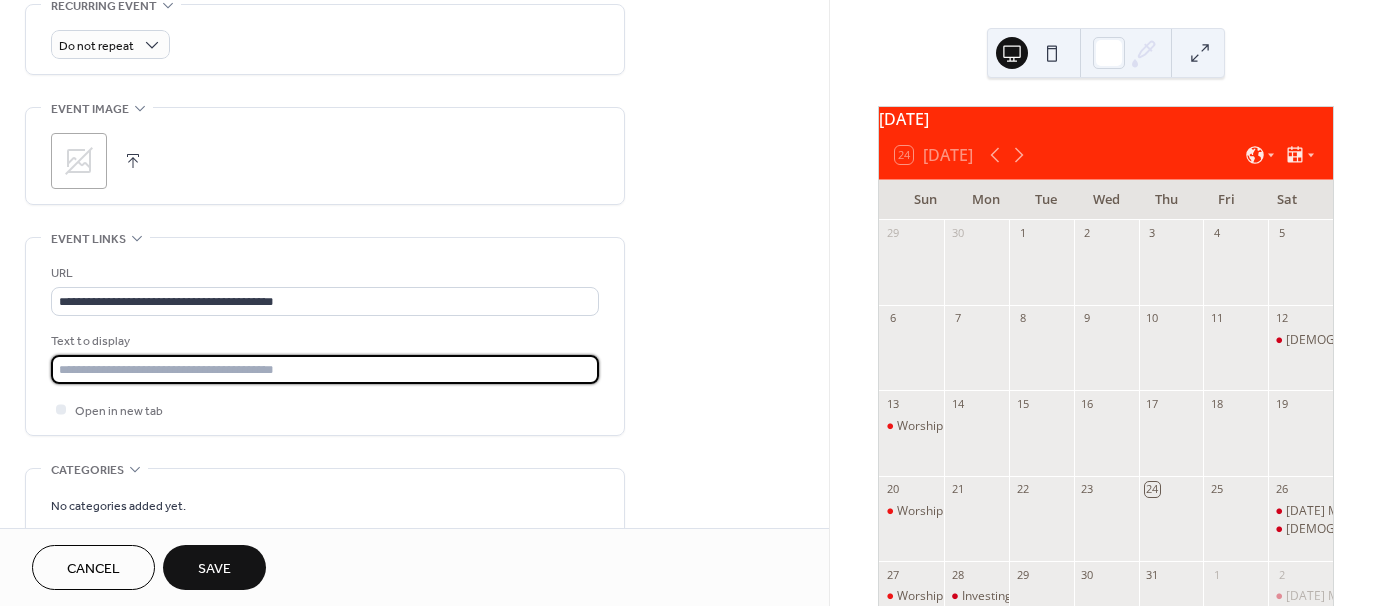 paste on "**********" 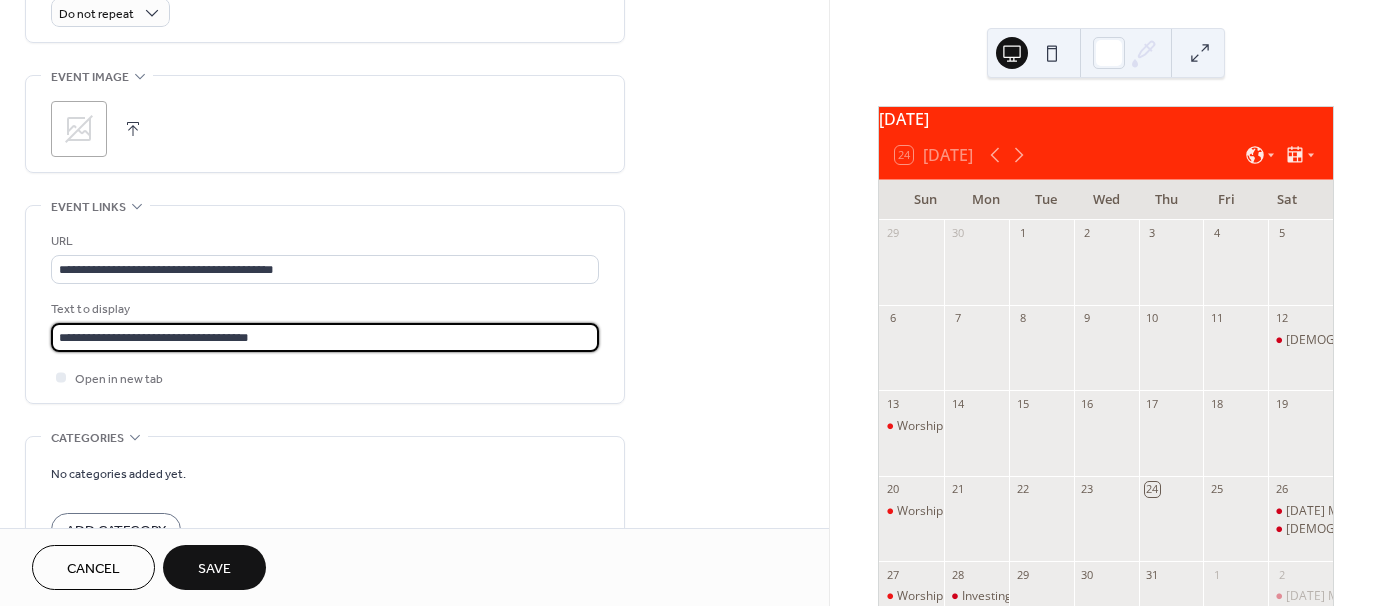 scroll, scrollTop: 982, scrollLeft: 0, axis: vertical 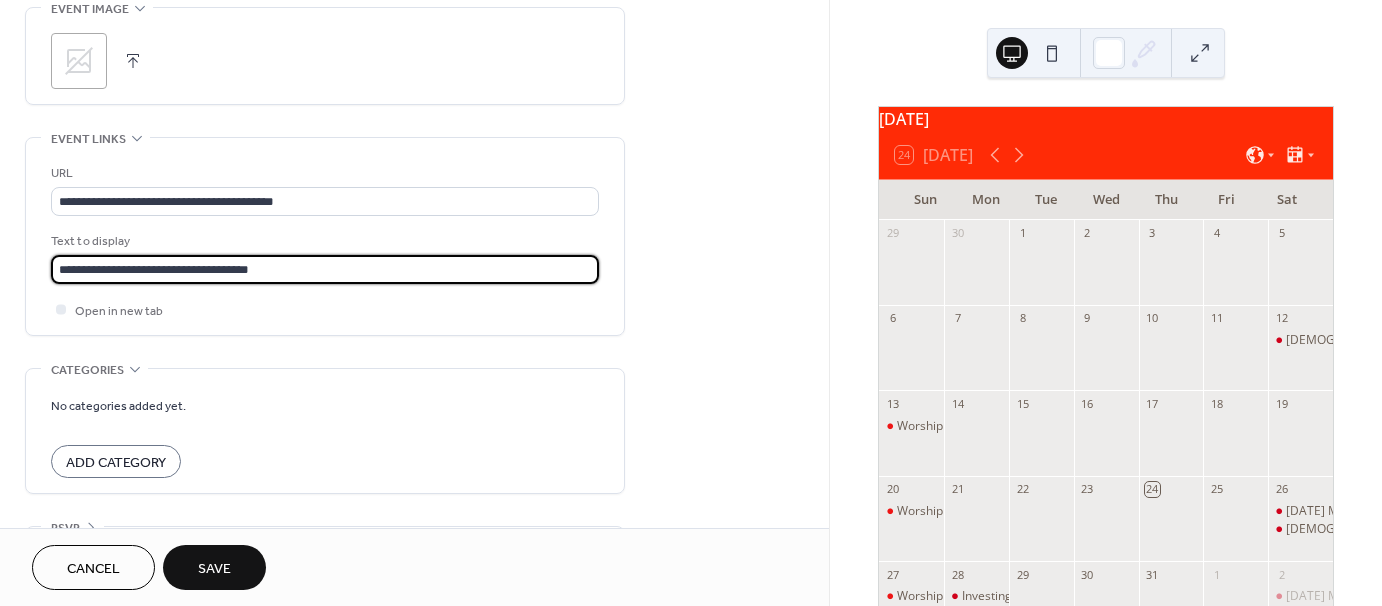 type on "**********" 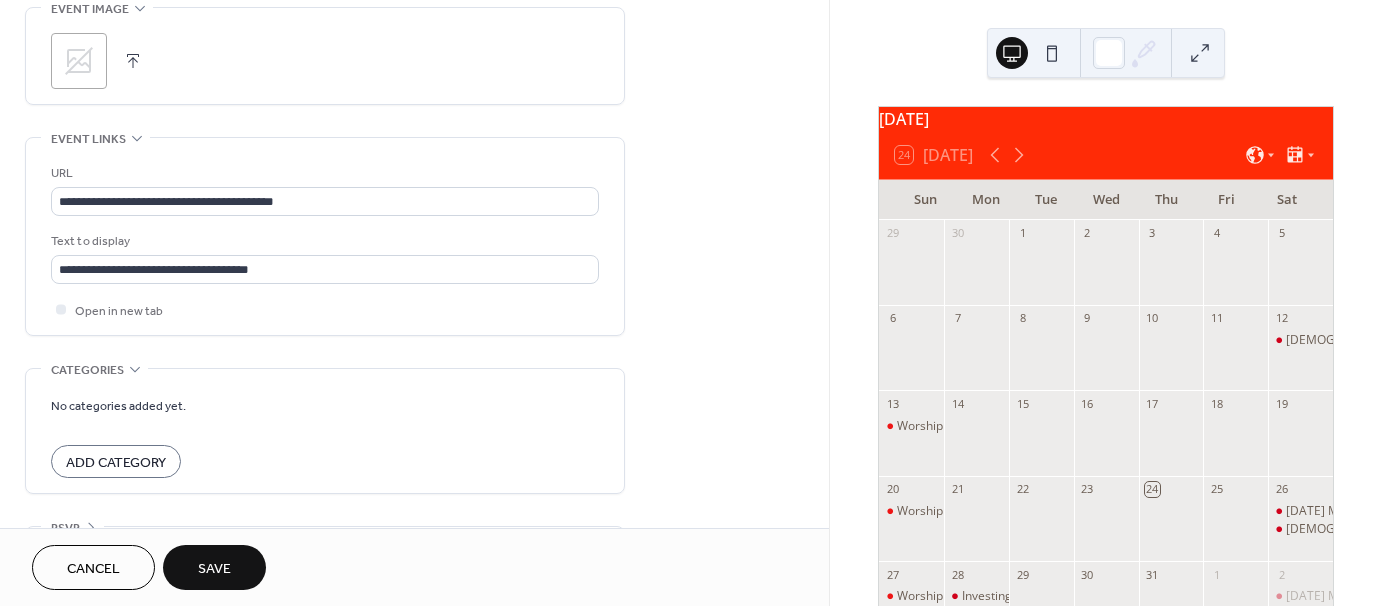 click on "Save" at bounding box center [214, 569] 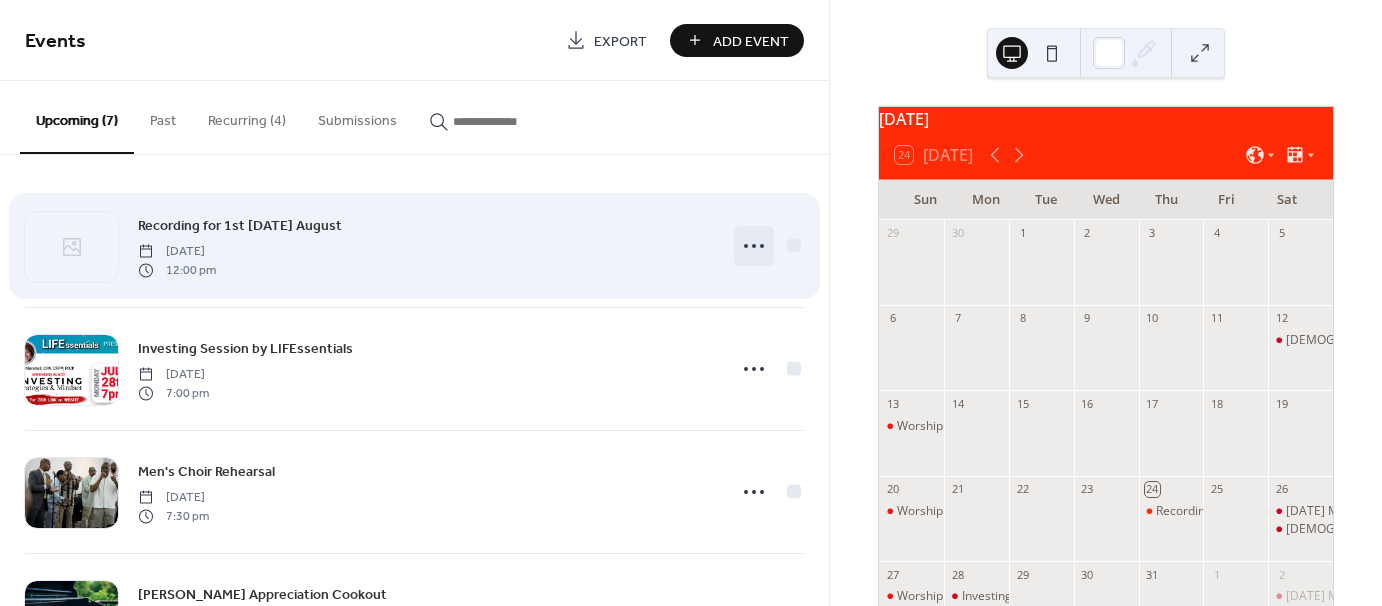 click 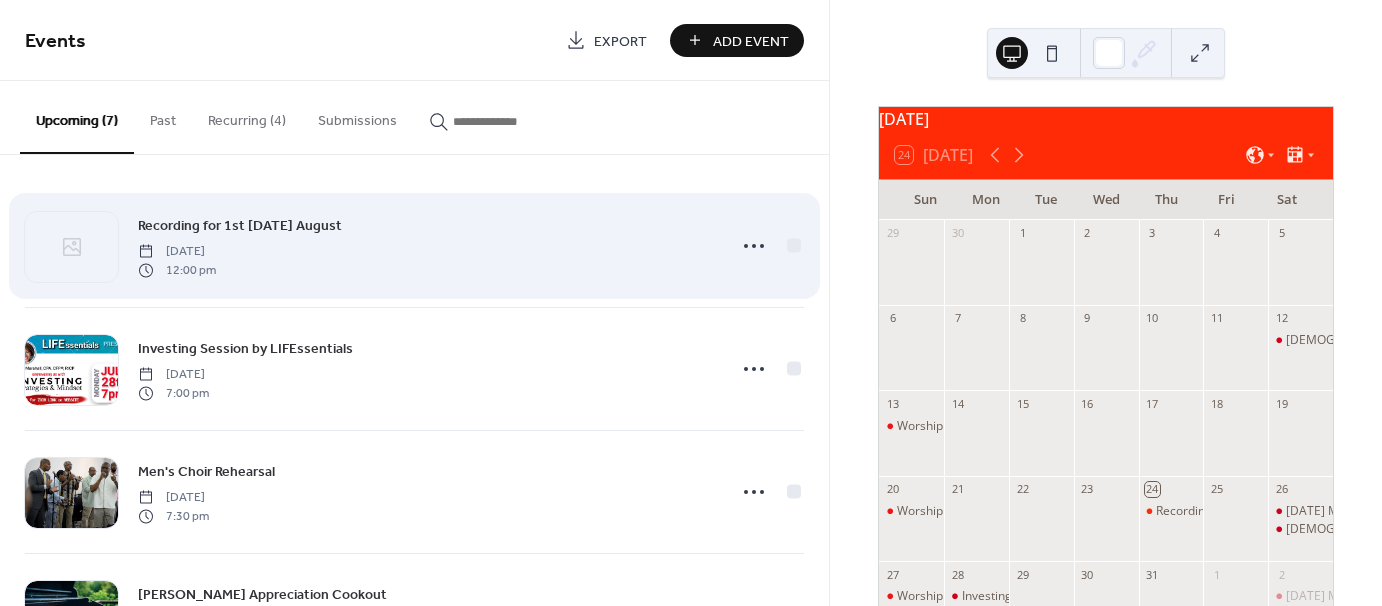 click on "Recording for 1st Sunday August" at bounding box center (240, 226) 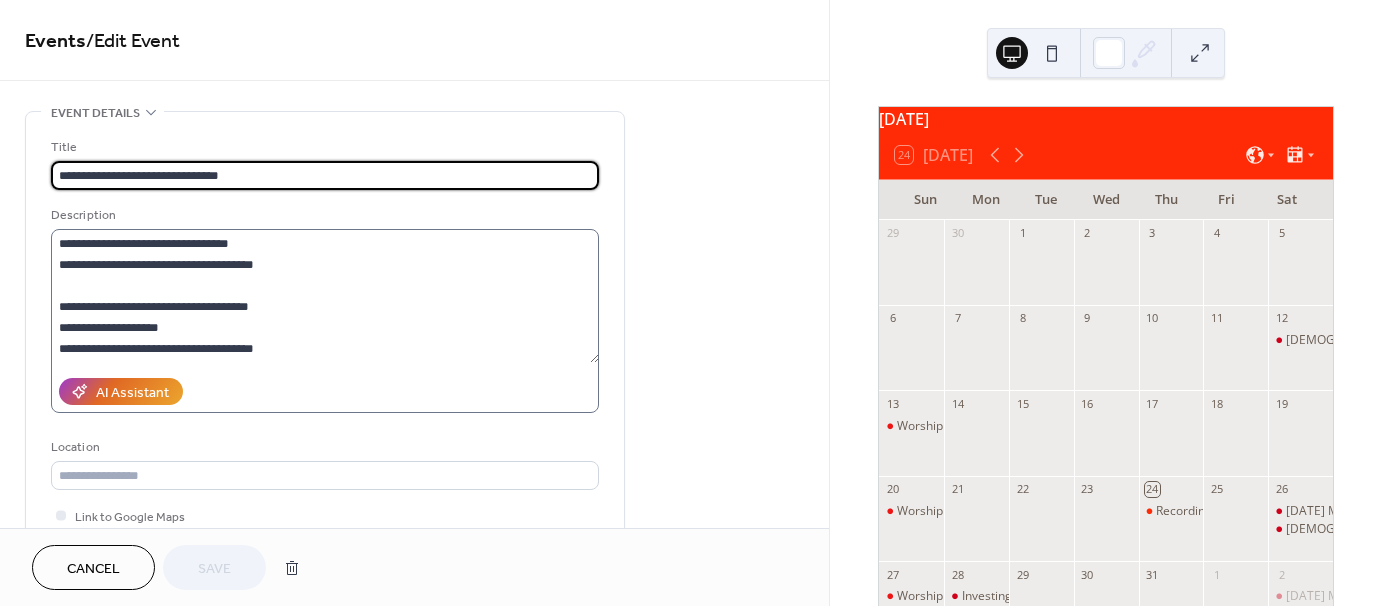 scroll, scrollTop: 41, scrollLeft: 0, axis: vertical 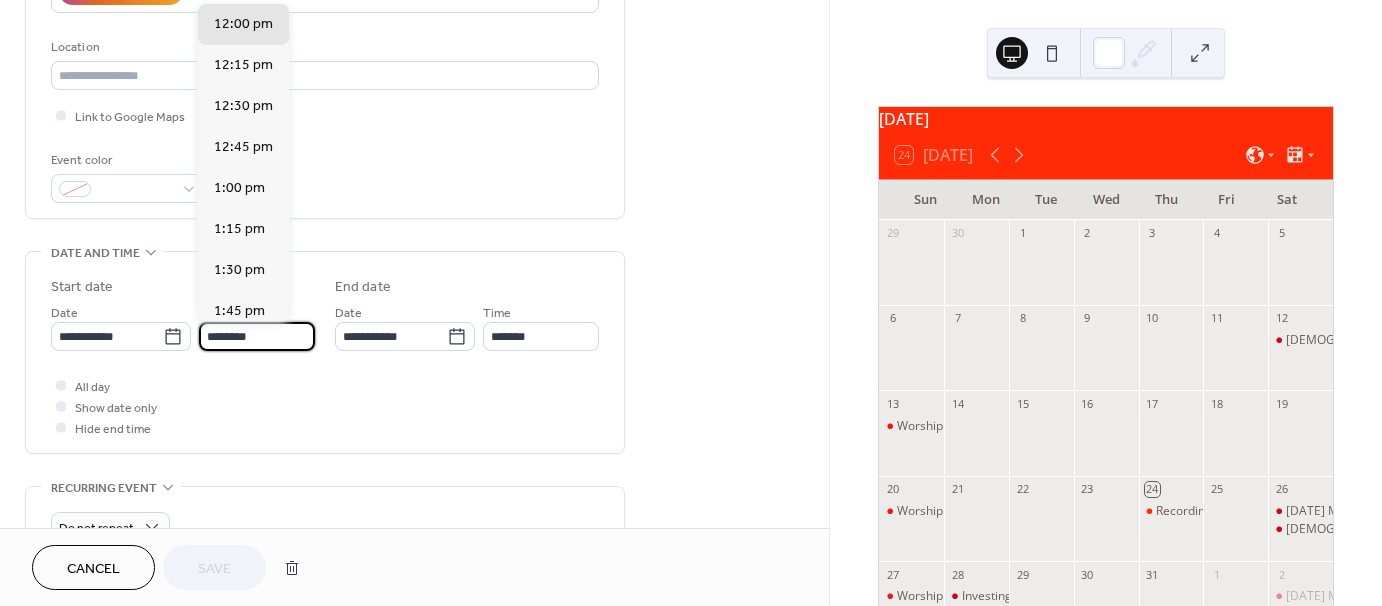 click on "********" at bounding box center (257, 336) 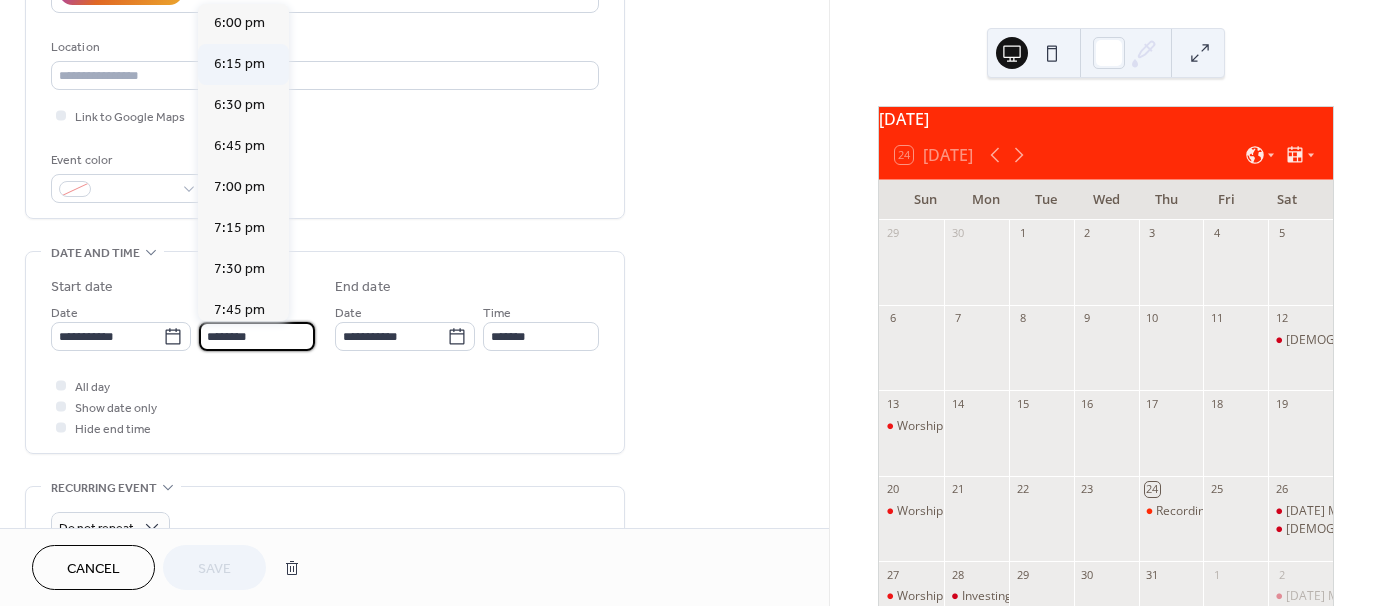 scroll, scrollTop: 2968, scrollLeft: 0, axis: vertical 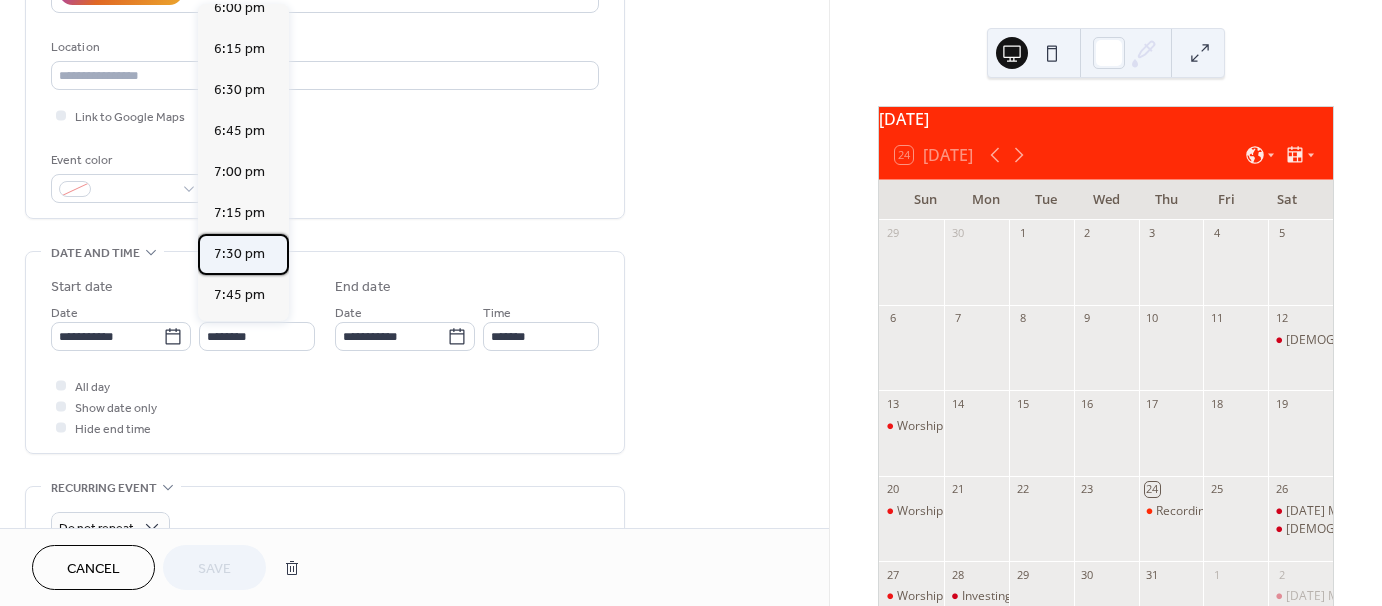 click on "7:30 pm" at bounding box center (239, 254) 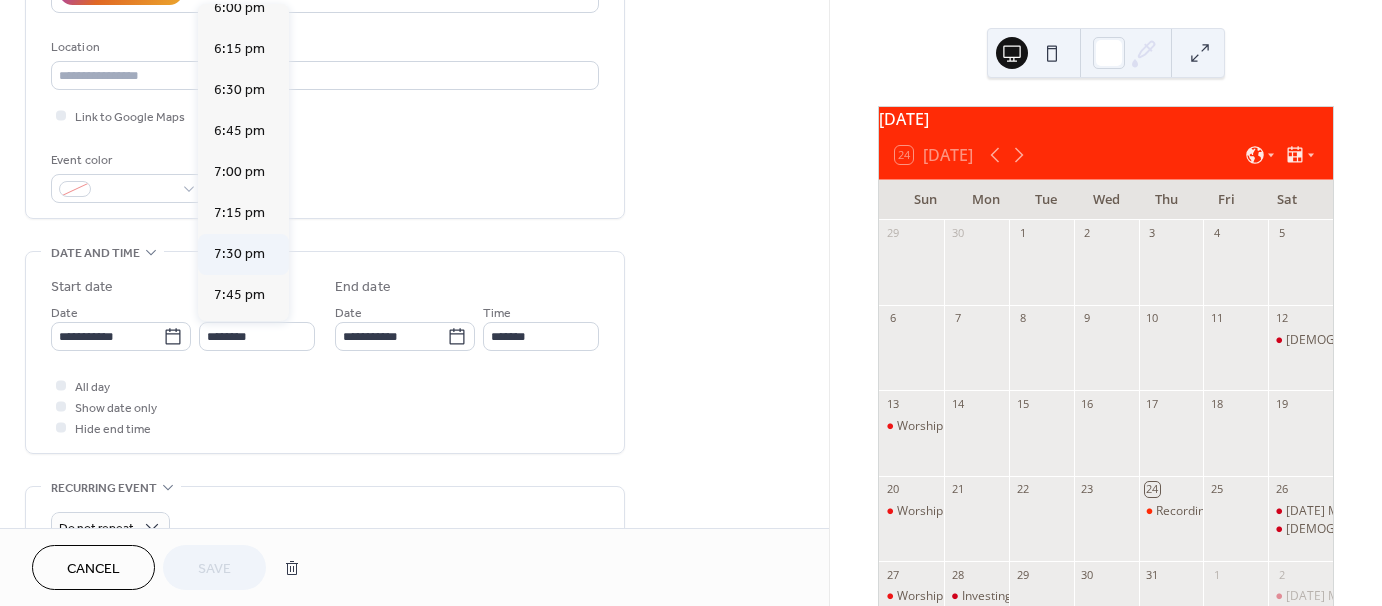 type on "*******" 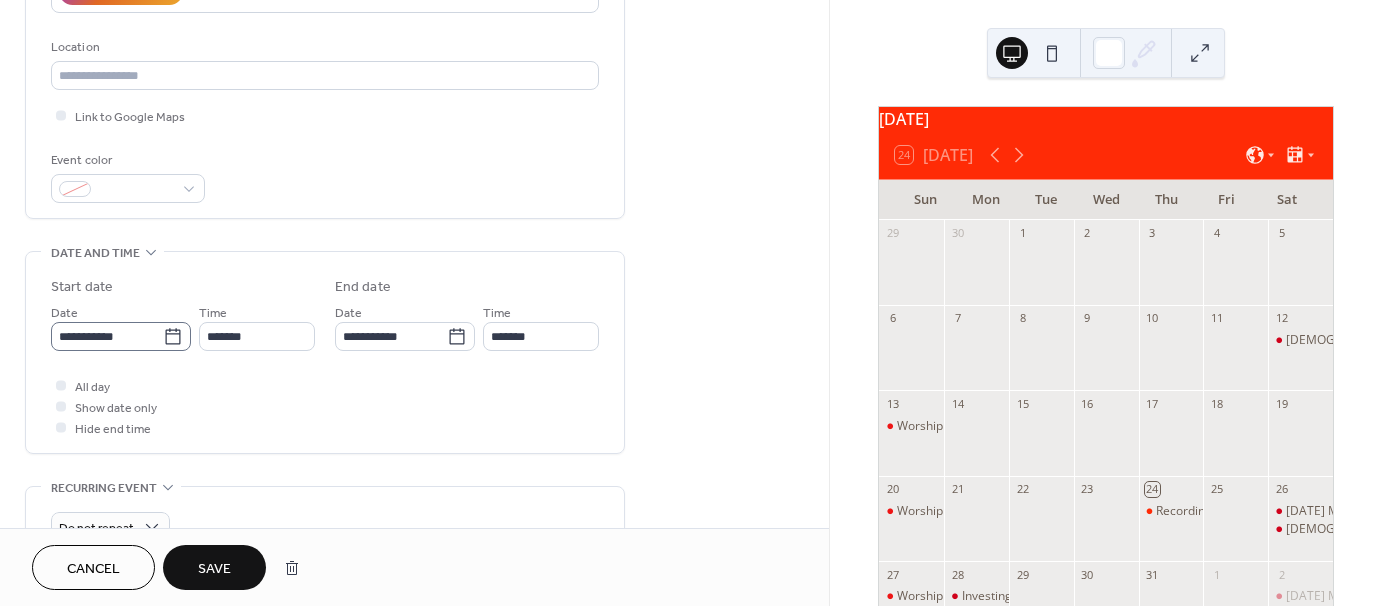 click 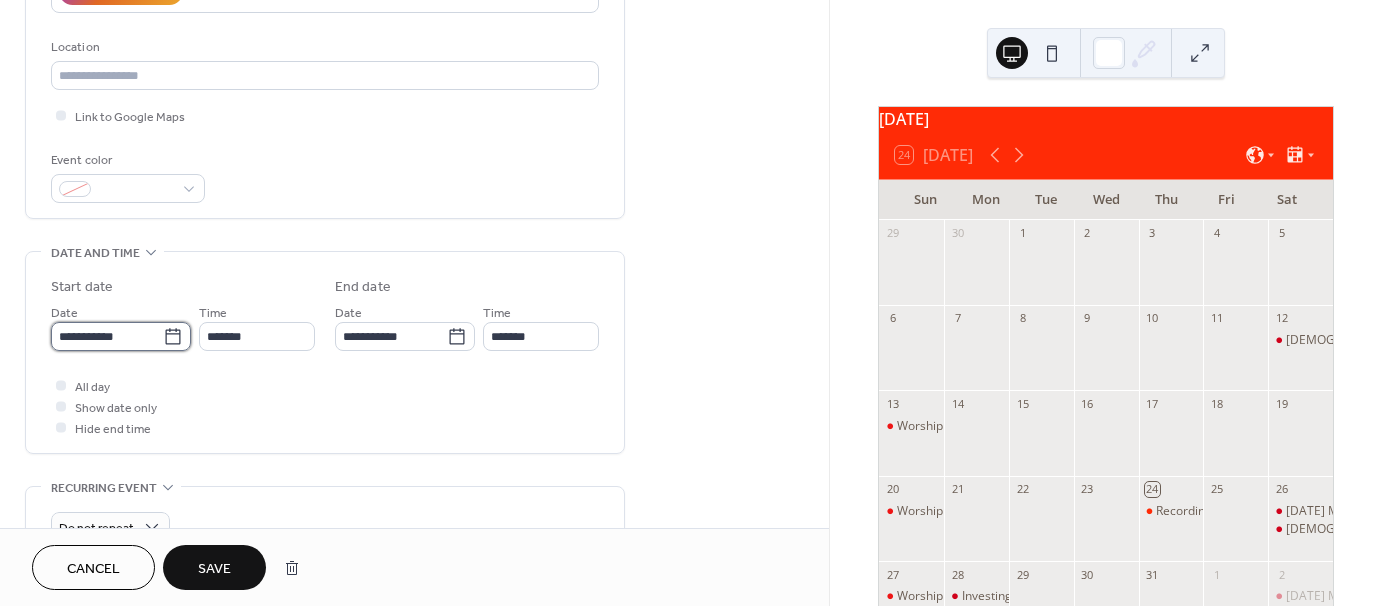 click on "**********" at bounding box center [107, 336] 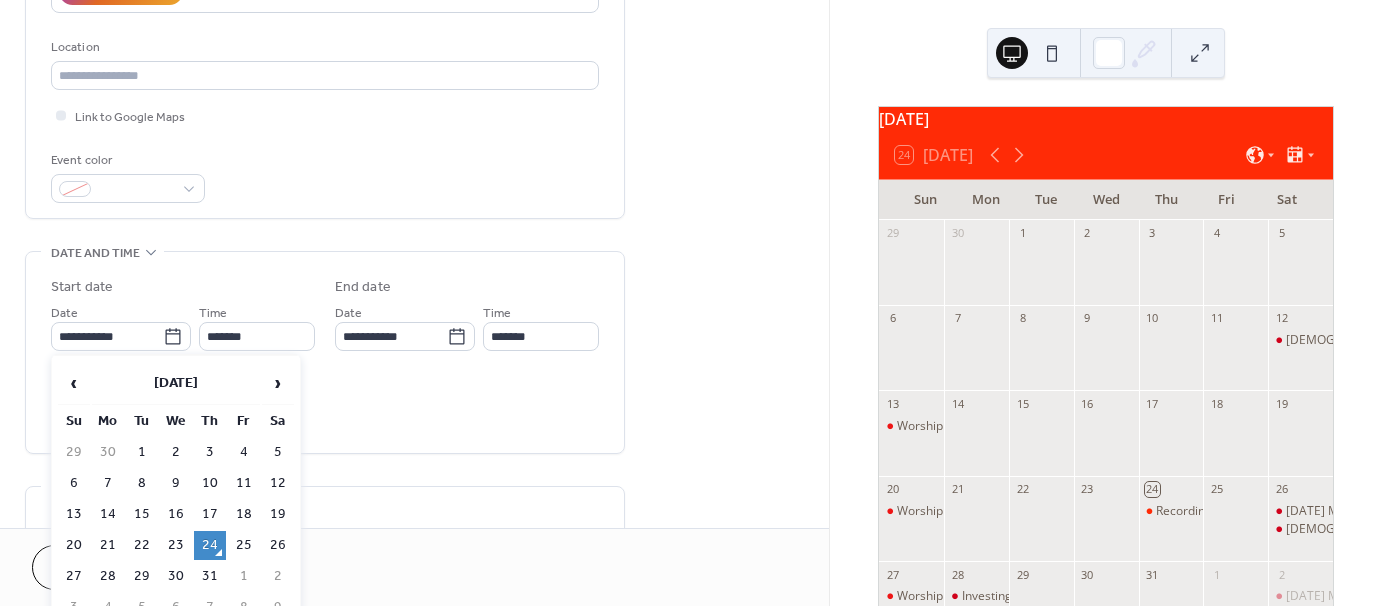 click on "25" at bounding box center (244, 545) 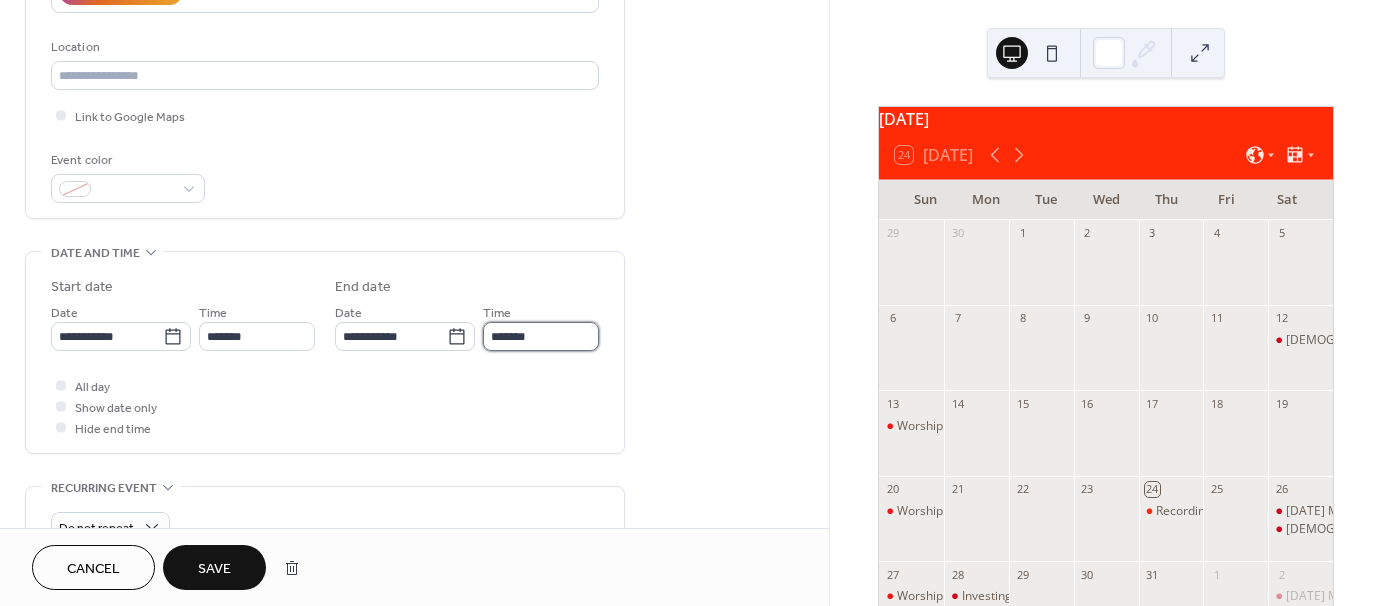 click on "*******" at bounding box center [541, 336] 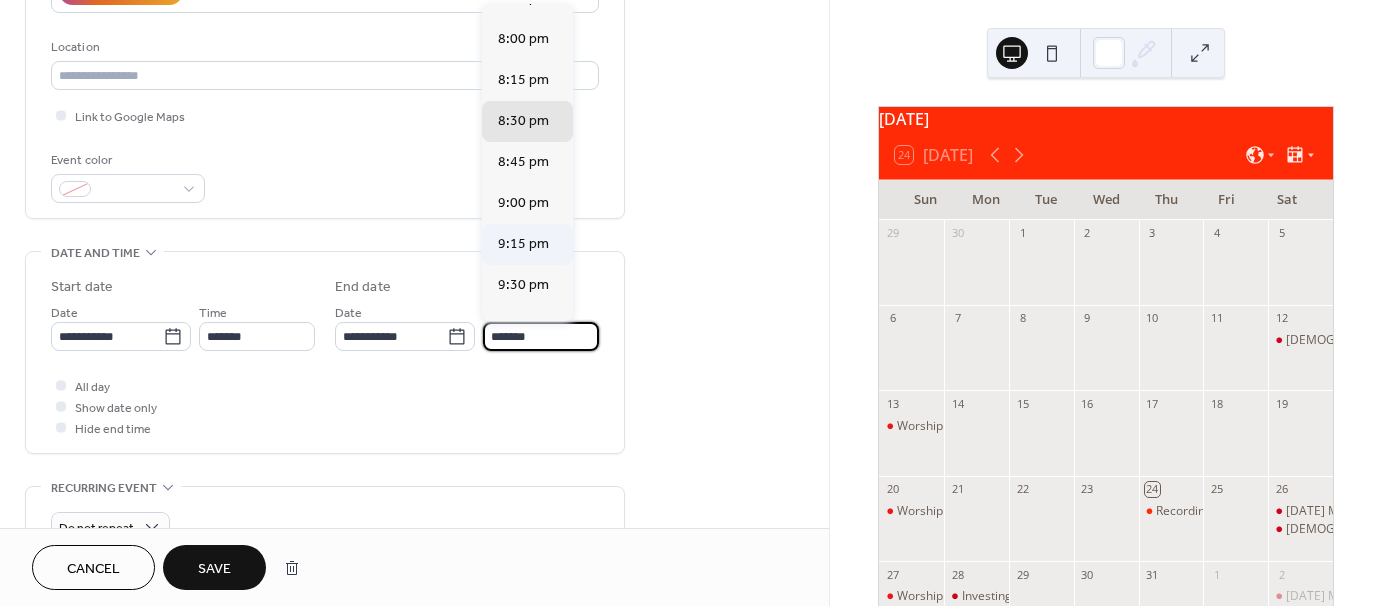 scroll, scrollTop: 100, scrollLeft: 0, axis: vertical 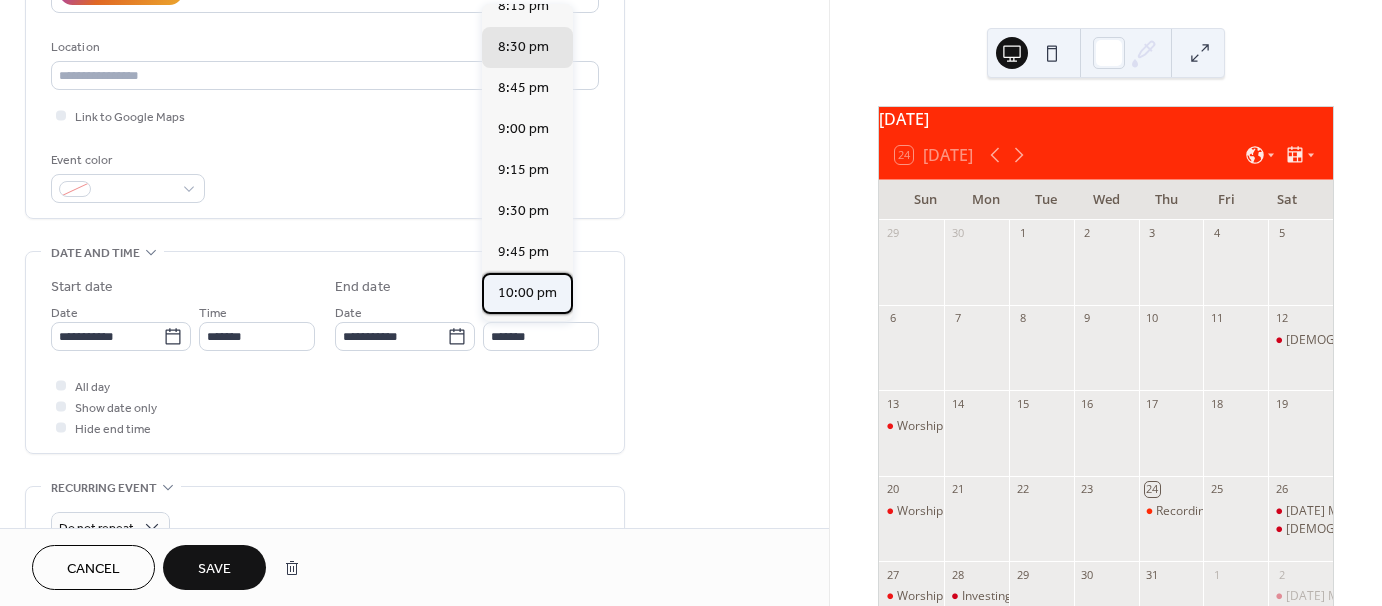 click on "10:00 pm" at bounding box center (527, 293) 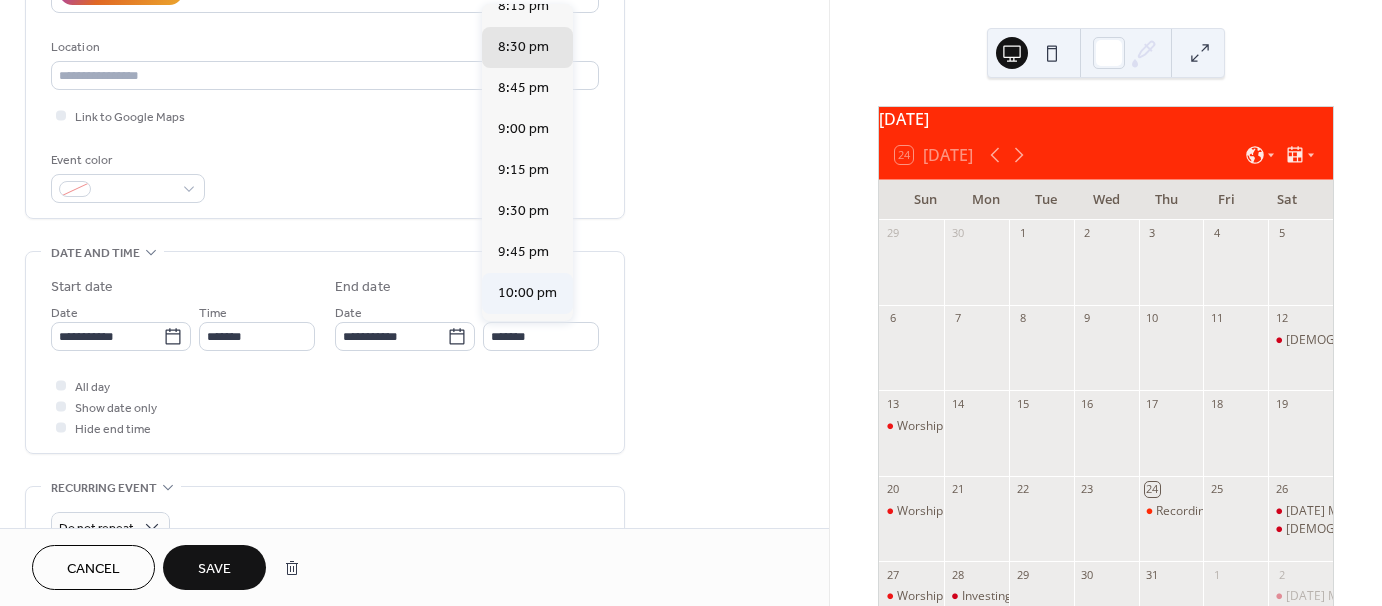 type on "********" 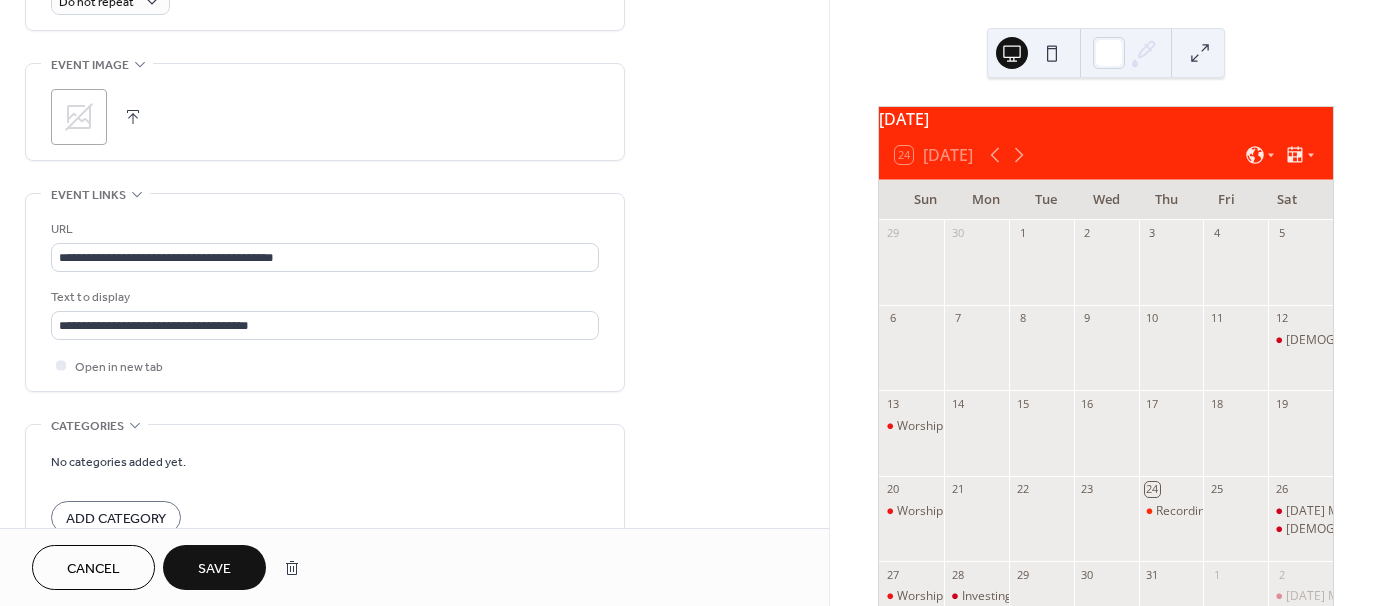 scroll, scrollTop: 1000, scrollLeft: 0, axis: vertical 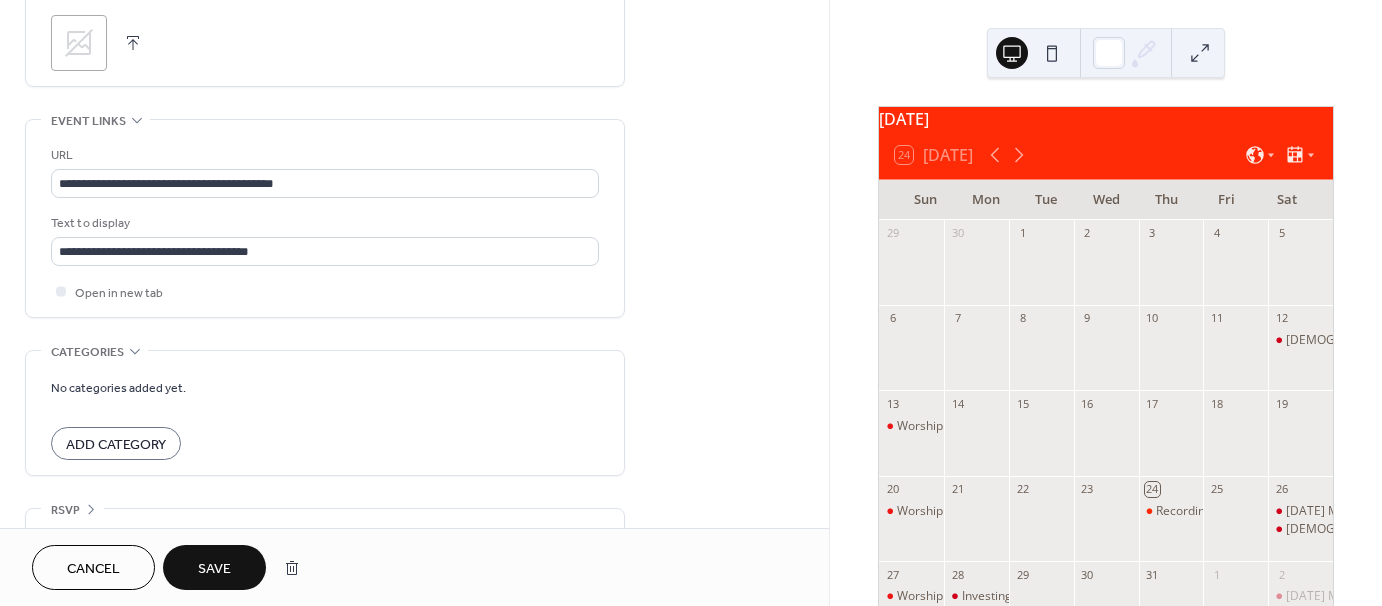 click on "Save" at bounding box center (214, 569) 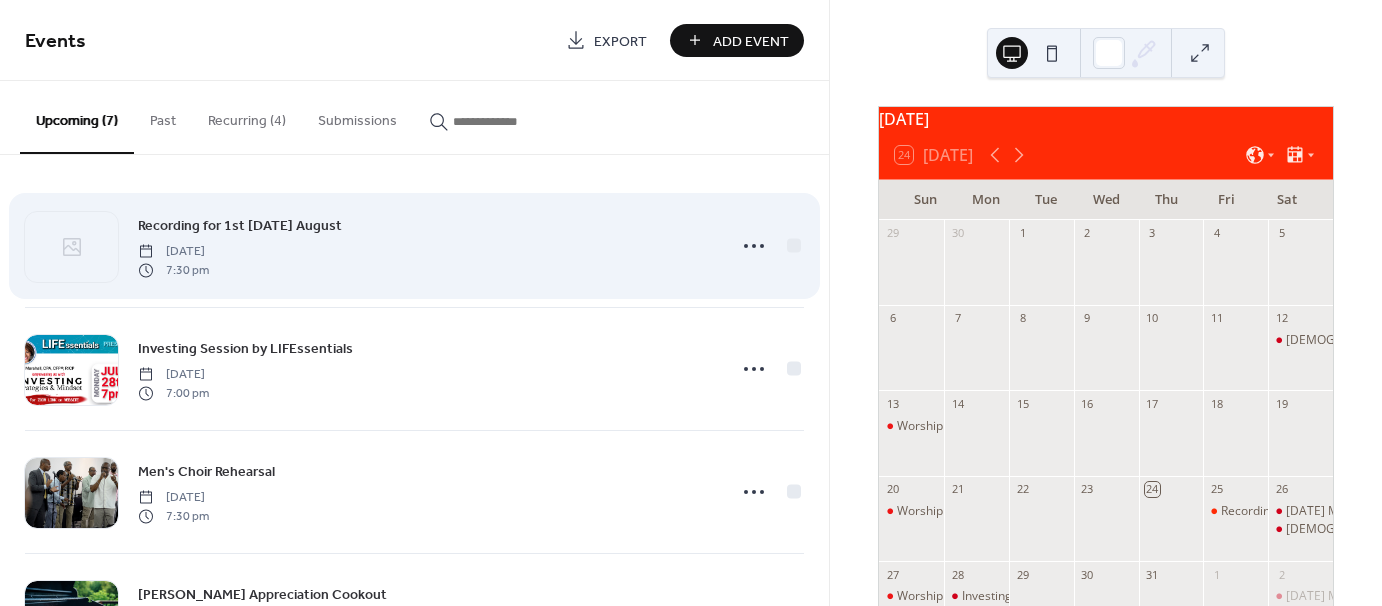 click on "Recording for 1st Sunday August" at bounding box center [240, 226] 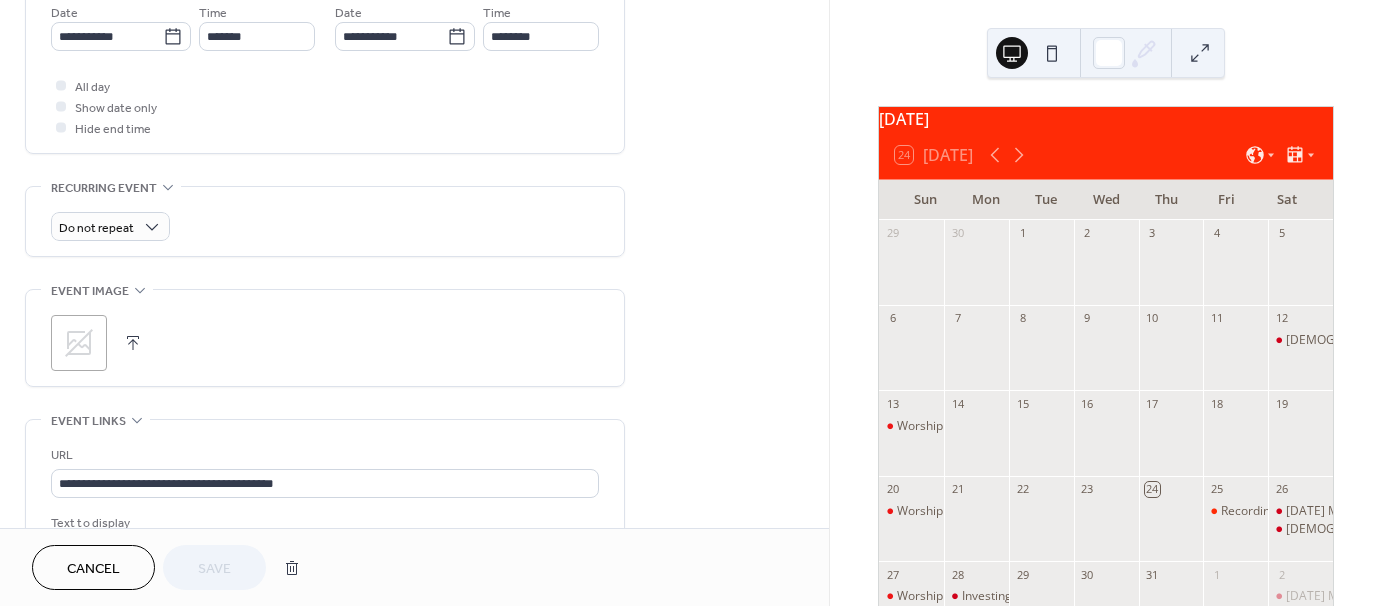 scroll, scrollTop: 800, scrollLeft: 0, axis: vertical 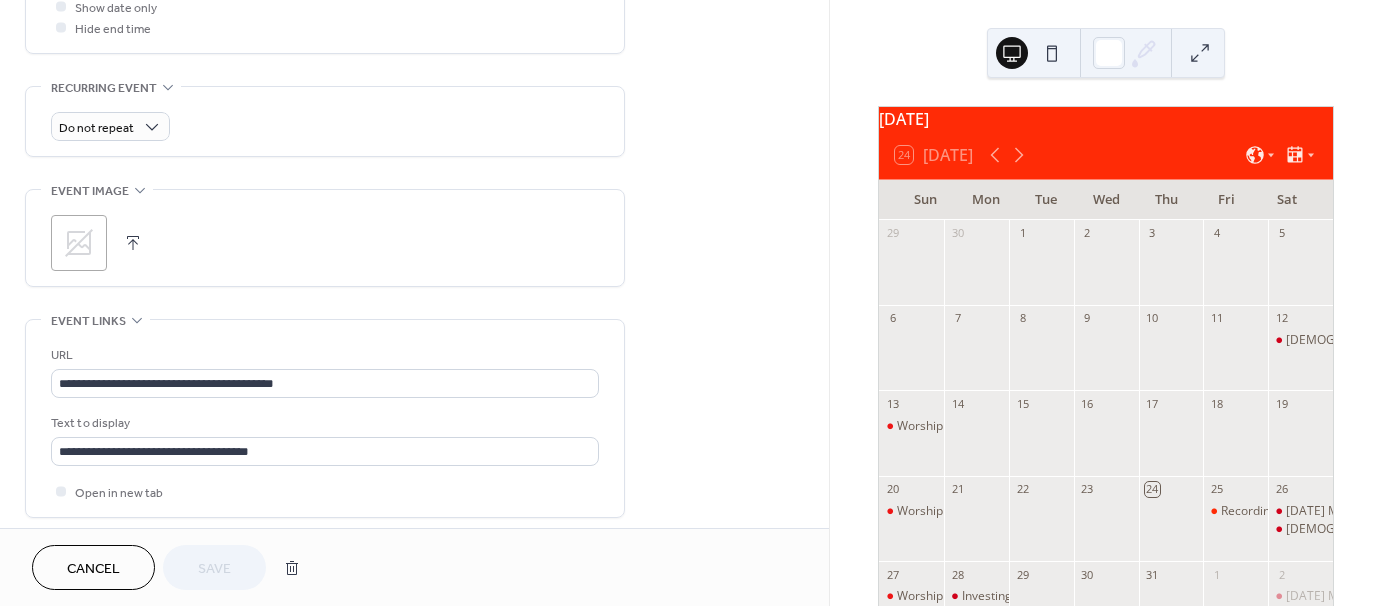 click at bounding box center (133, 243) 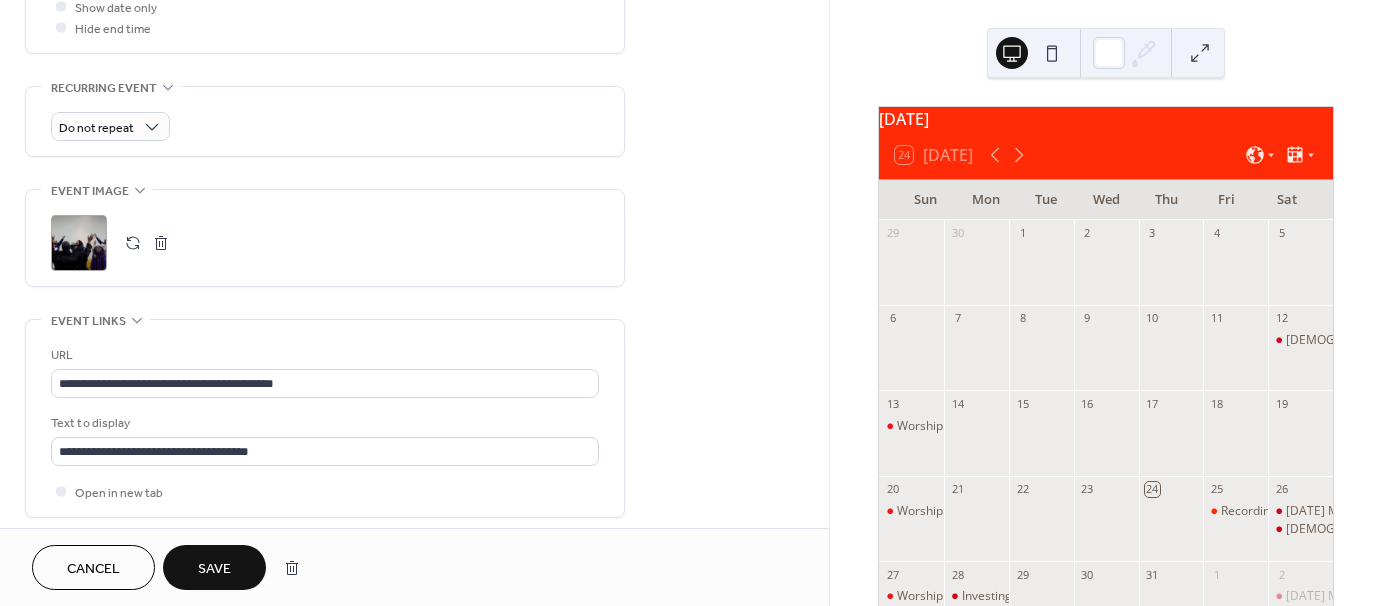 click at bounding box center (161, 243) 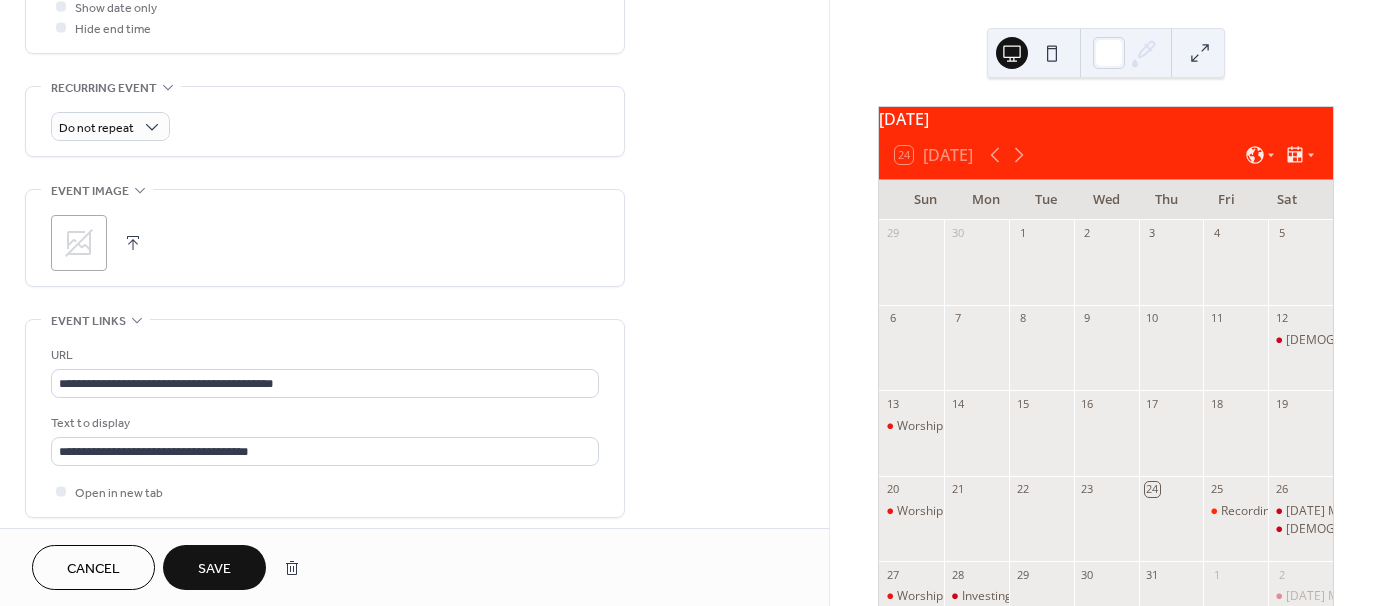 click 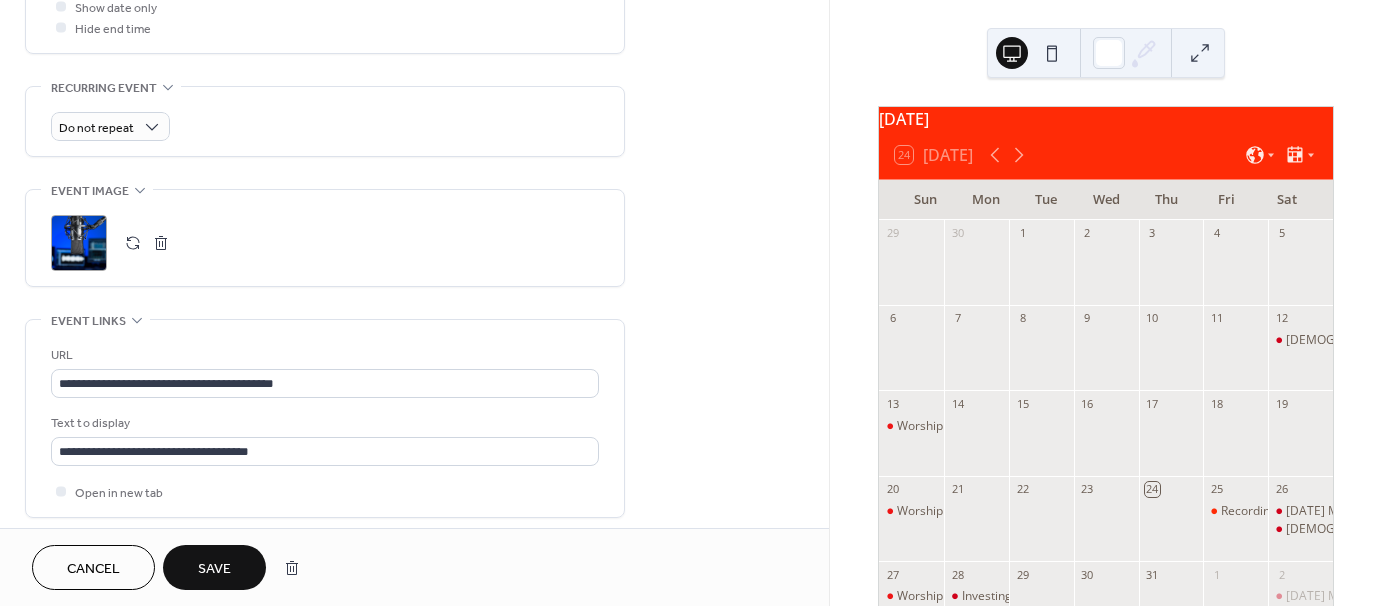 click on "Save" at bounding box center [214, 569] 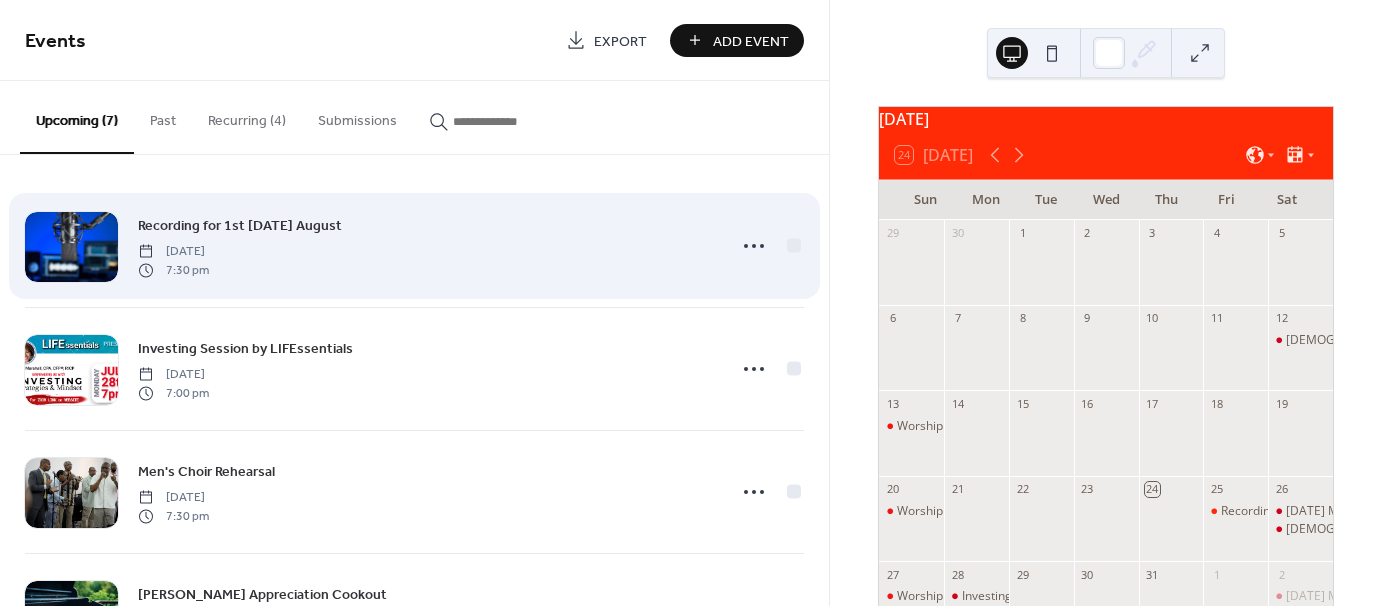 click on "Recording for 1st Sunday August" at bounding box center [240, 226] 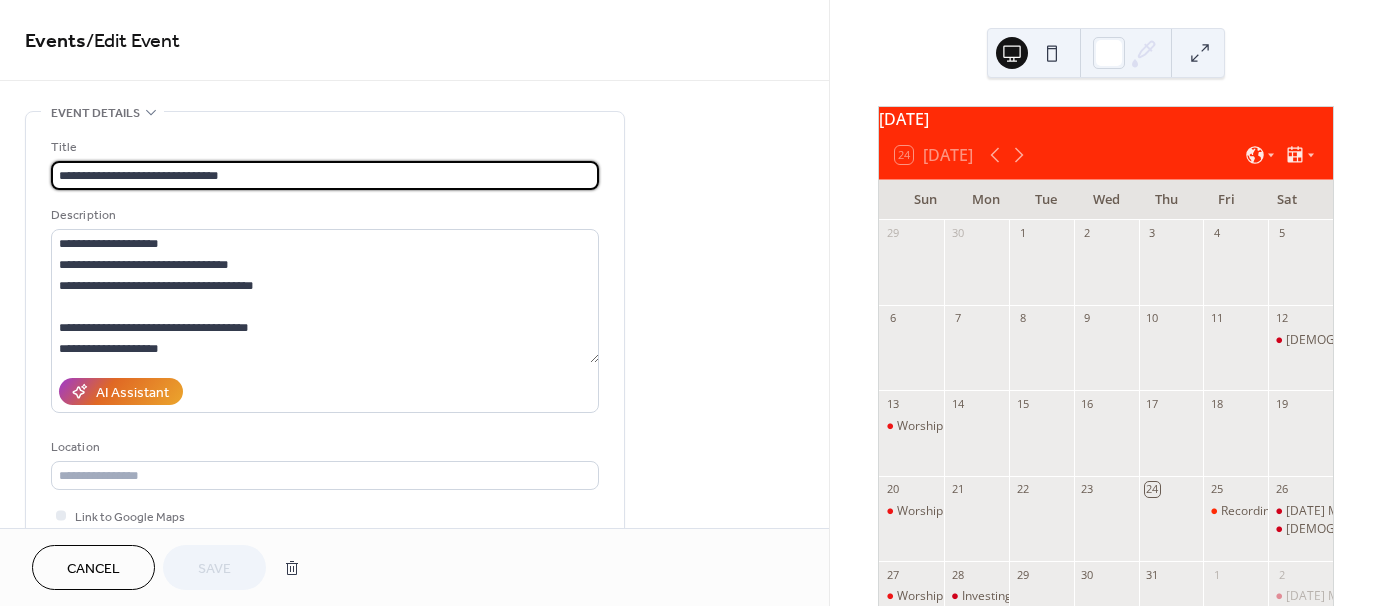 click on "**********" at bounding box center (325, 175) 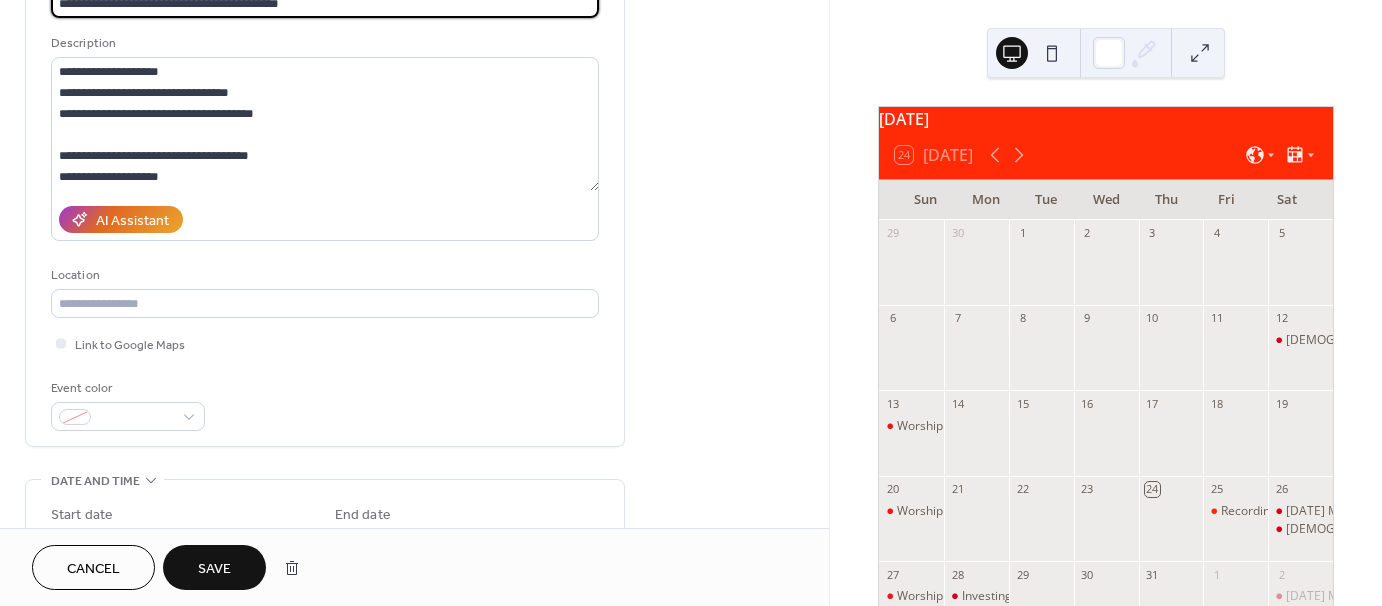 scroll, scrollTop: 200, scrollLeft: 0, axis: vertical 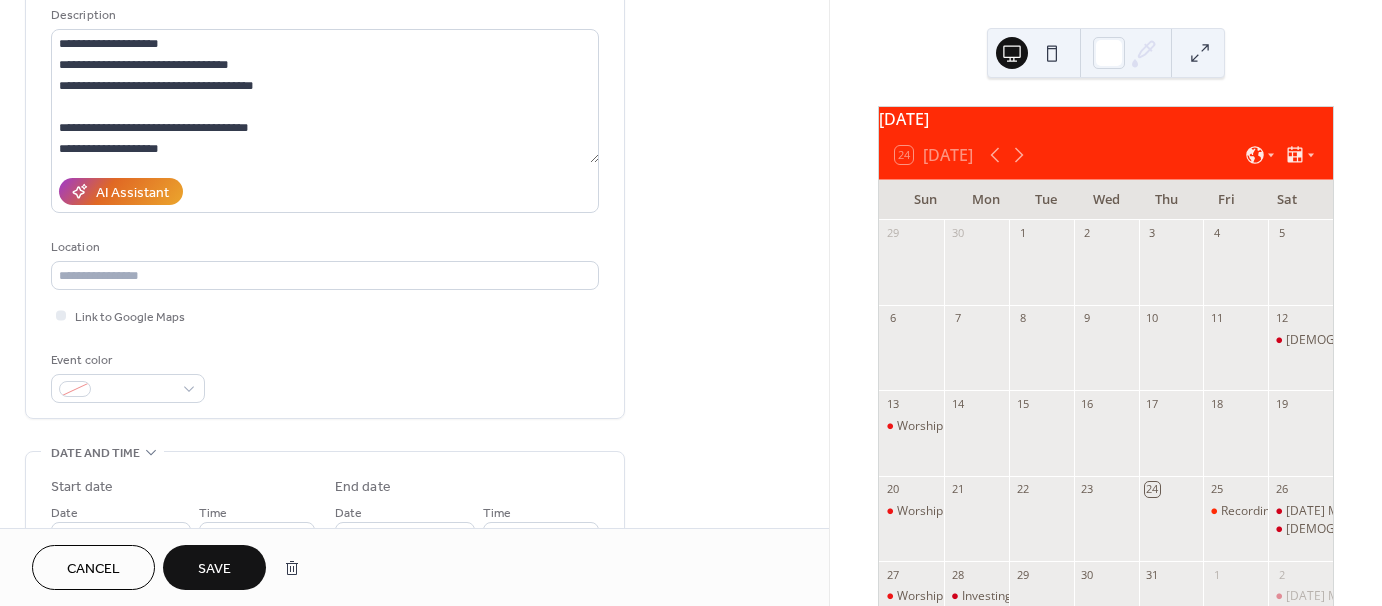 type on "**********" 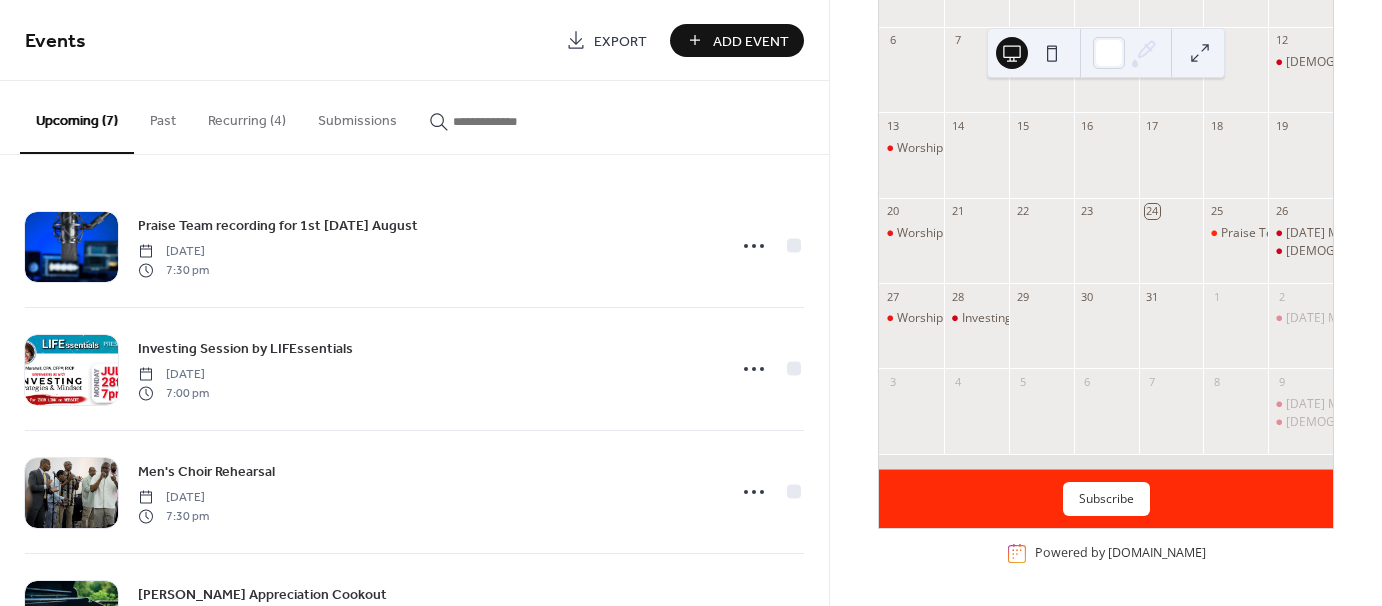 scroll, scrollTop: 288, scrollLeft: 0, axis: vertical 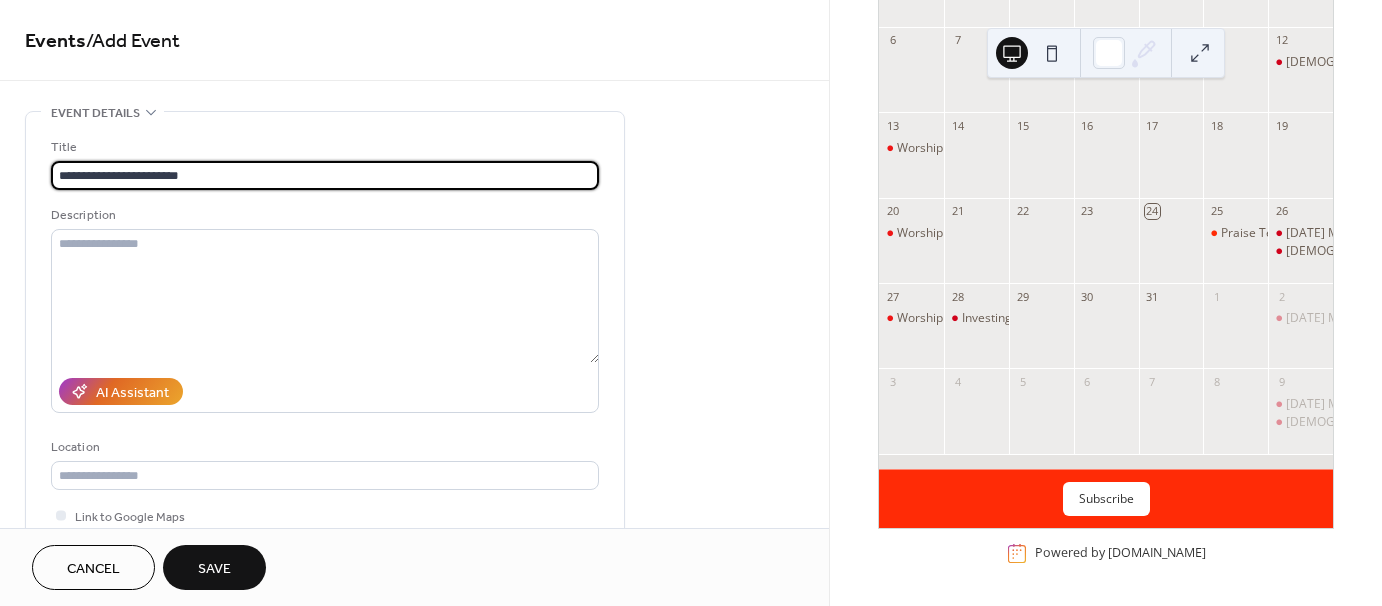 click on "**********" at bounding box center [325, 175] 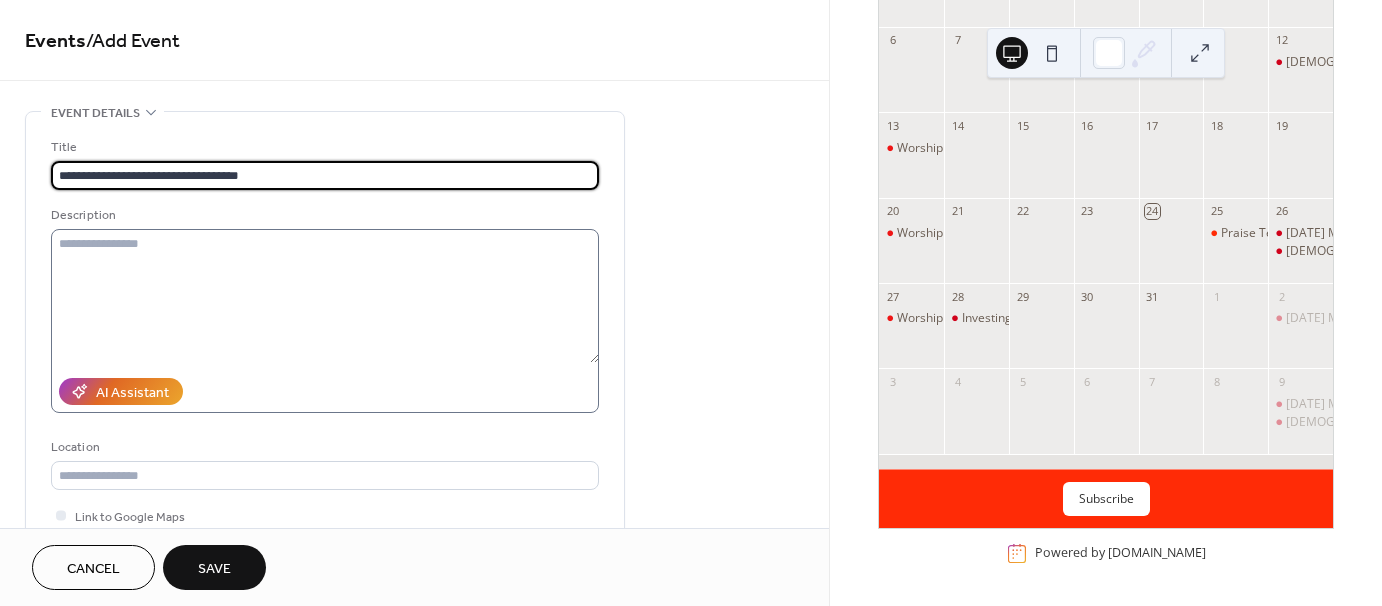 type on "**********" 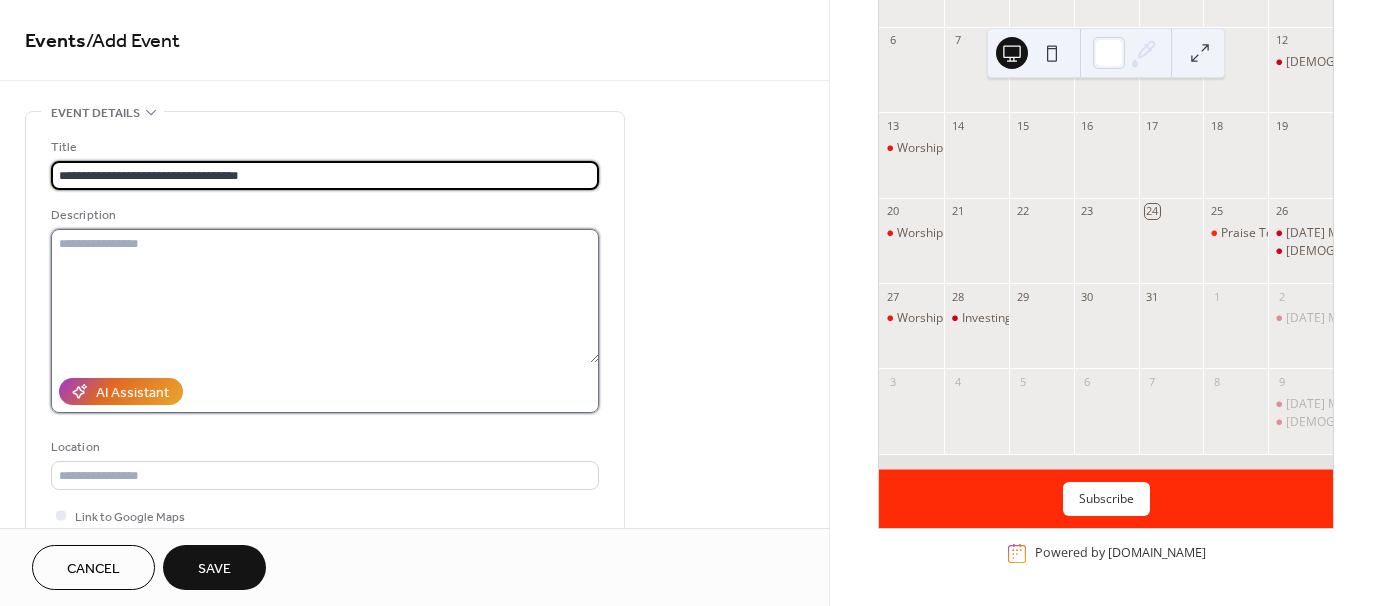 click at bounding box center [325, 296] 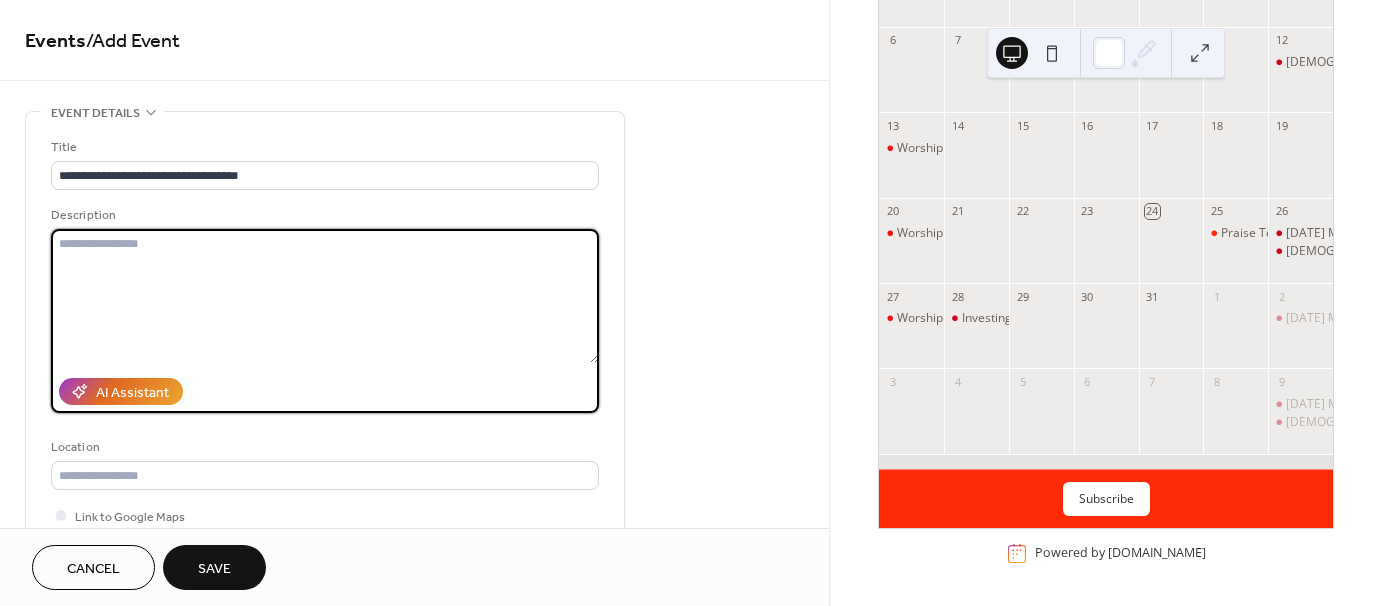 paste on "**********" 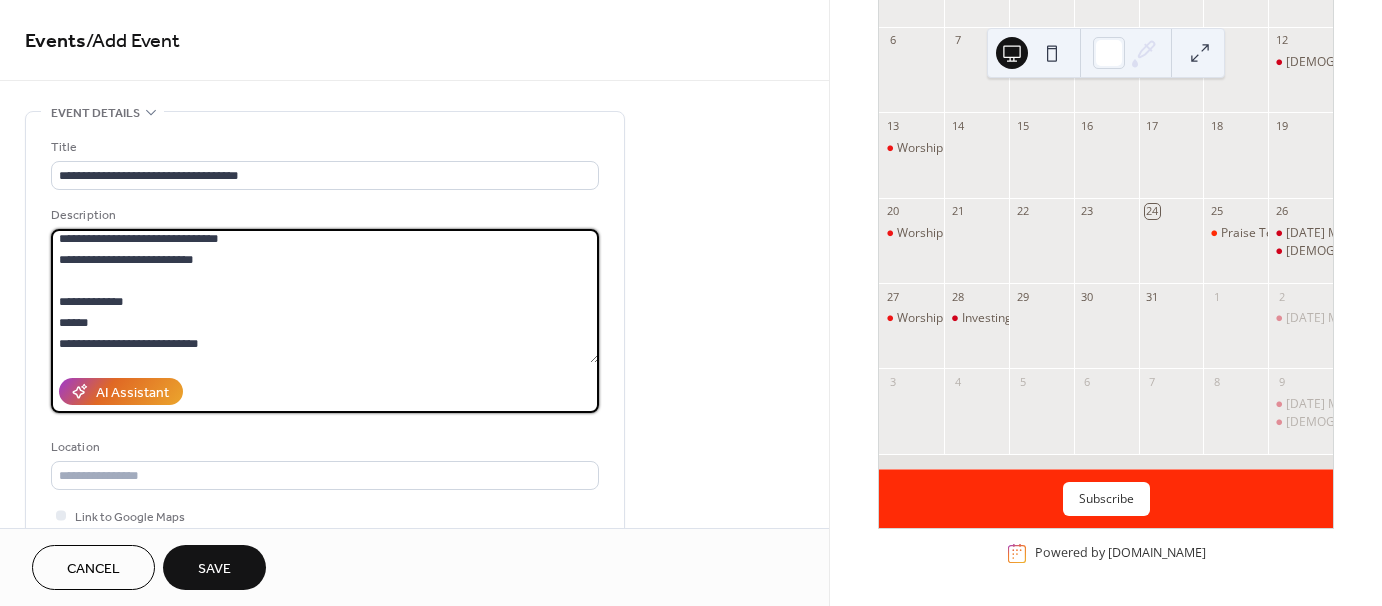 scroll, scrollTop: 3, scrollLeft: 0, axis: vertical 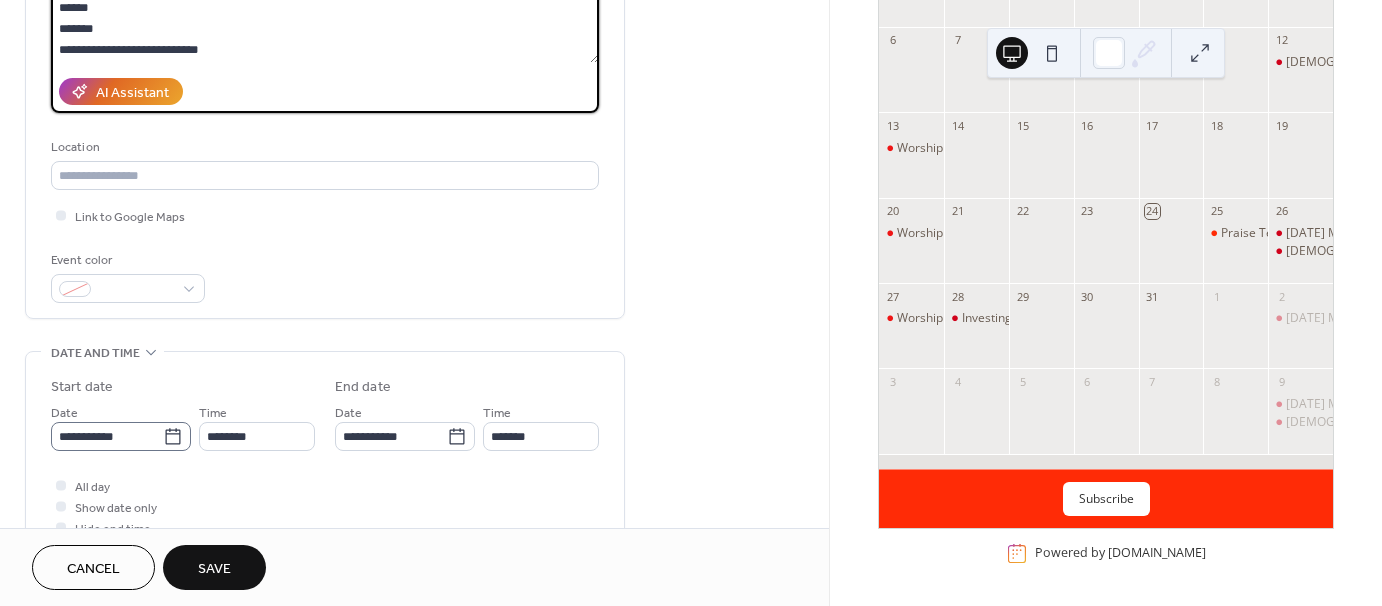 type on "**********" 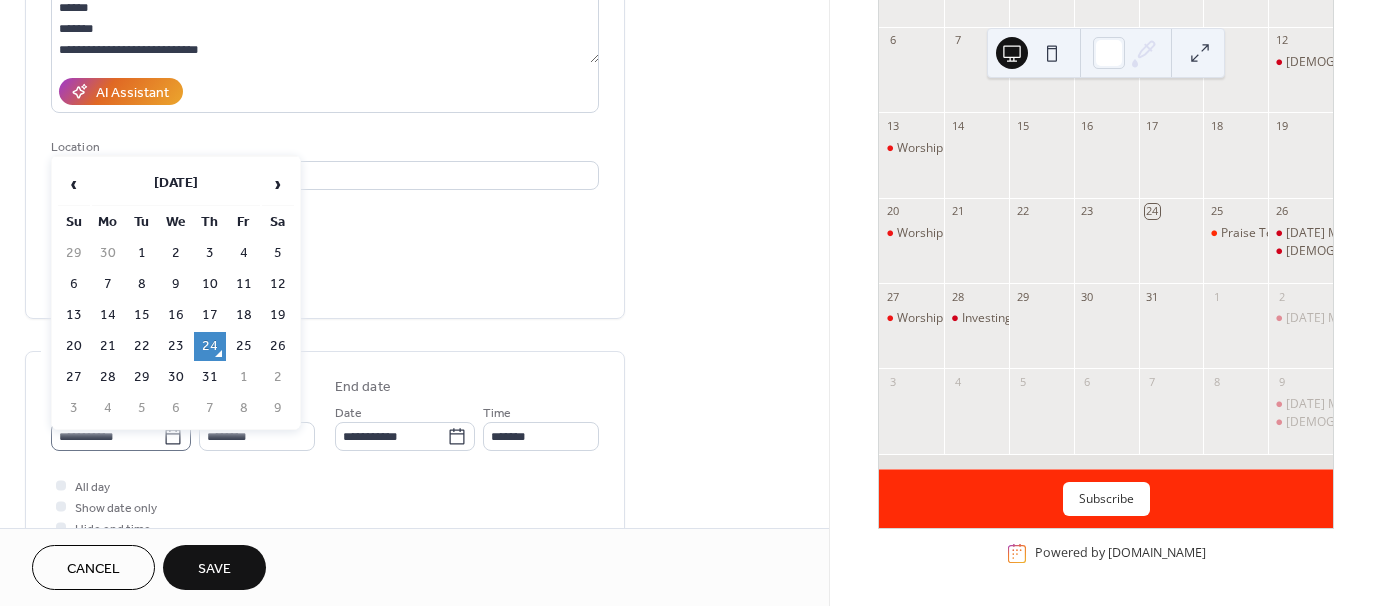 click 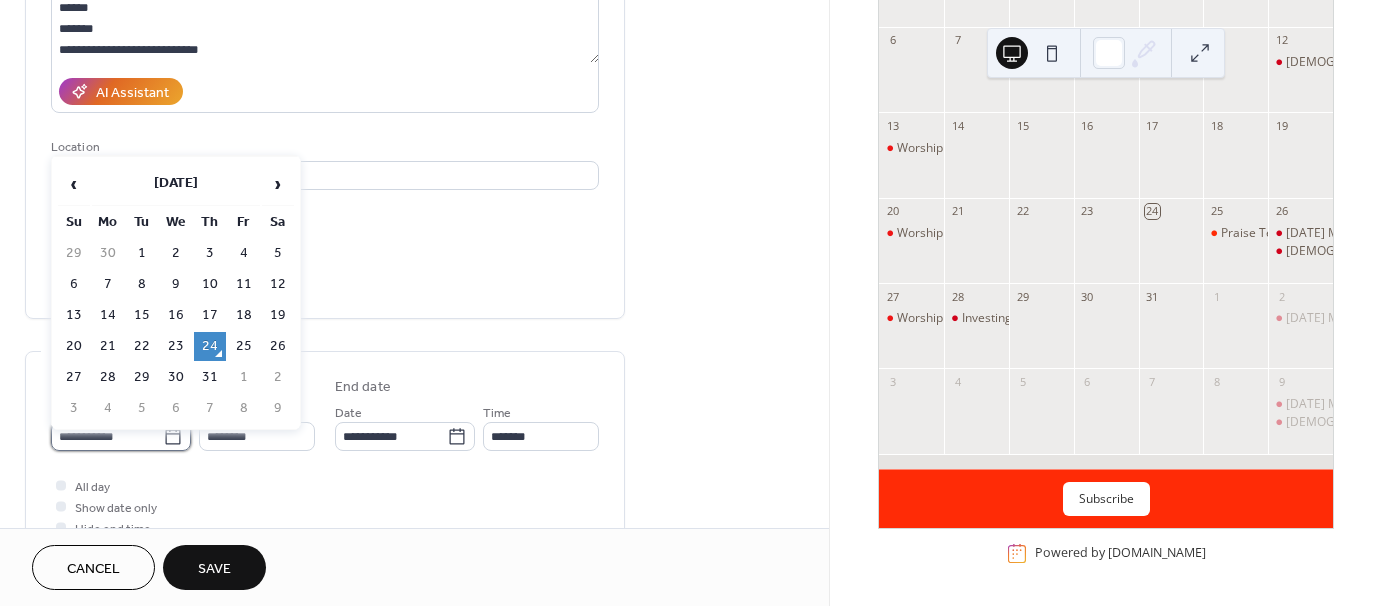 click on "**********" at bounding box center (107, 436) 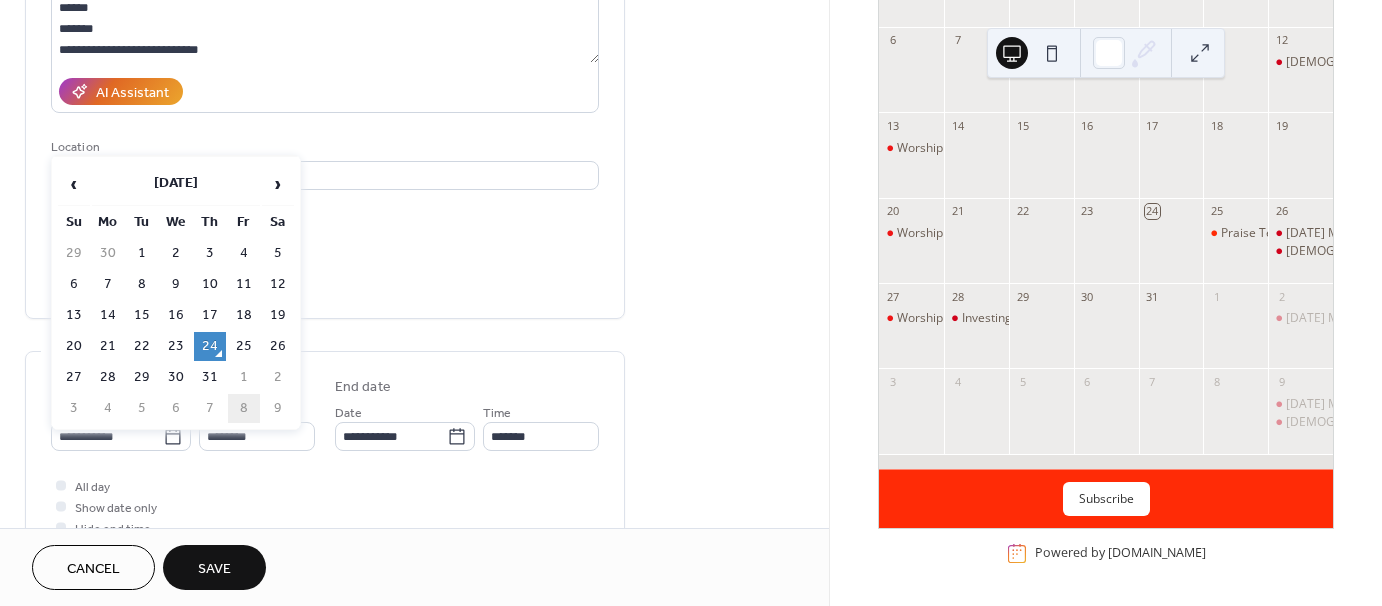 click on "8" at bounding box center [244, 408] 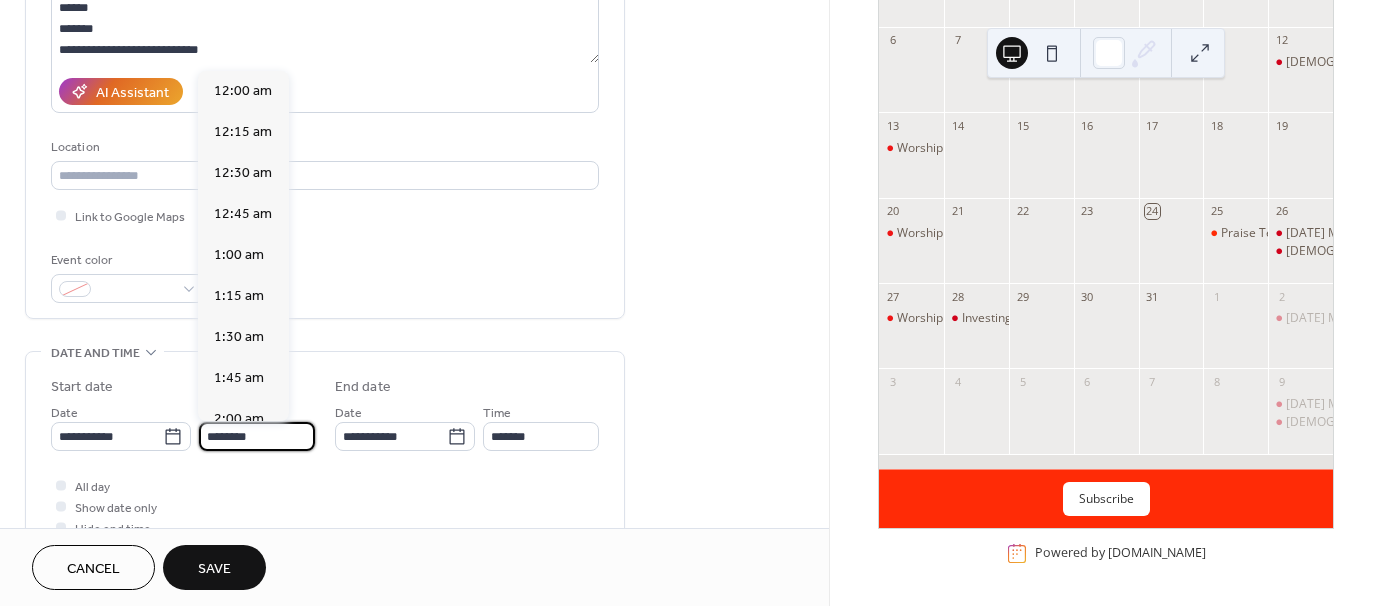 click on "********" at bounding box center (257, 436) 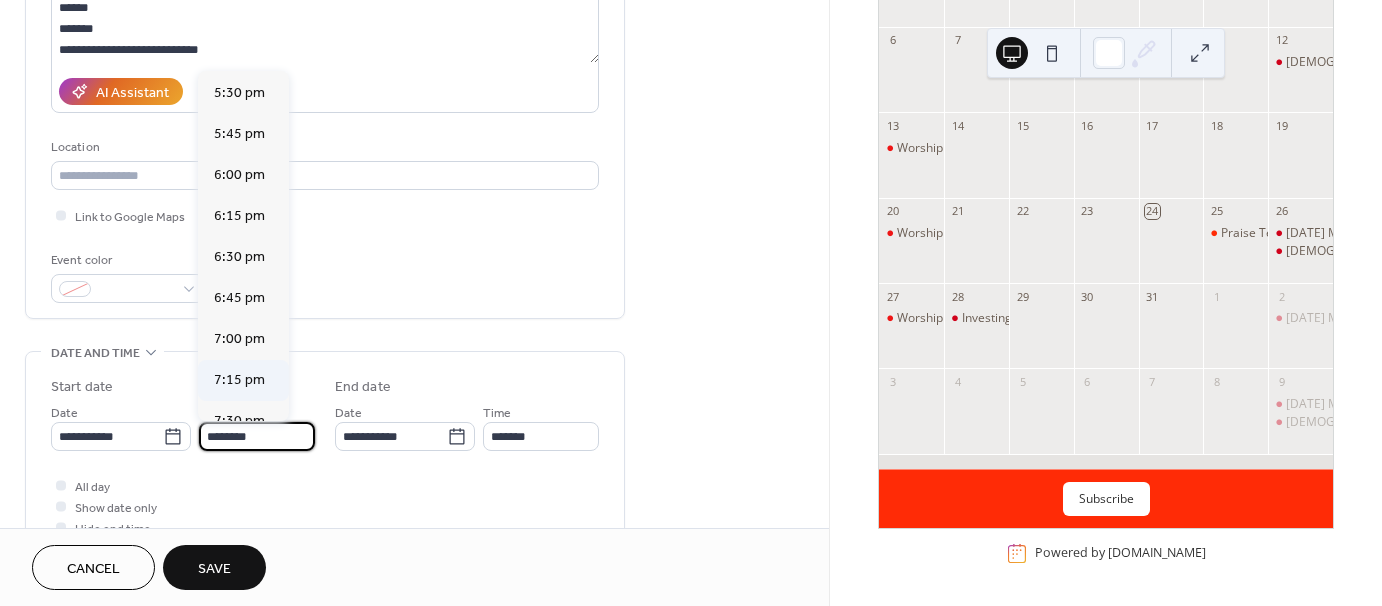 scroll, scrollTop: 2968, scrollLeft: 0, axis: vertical 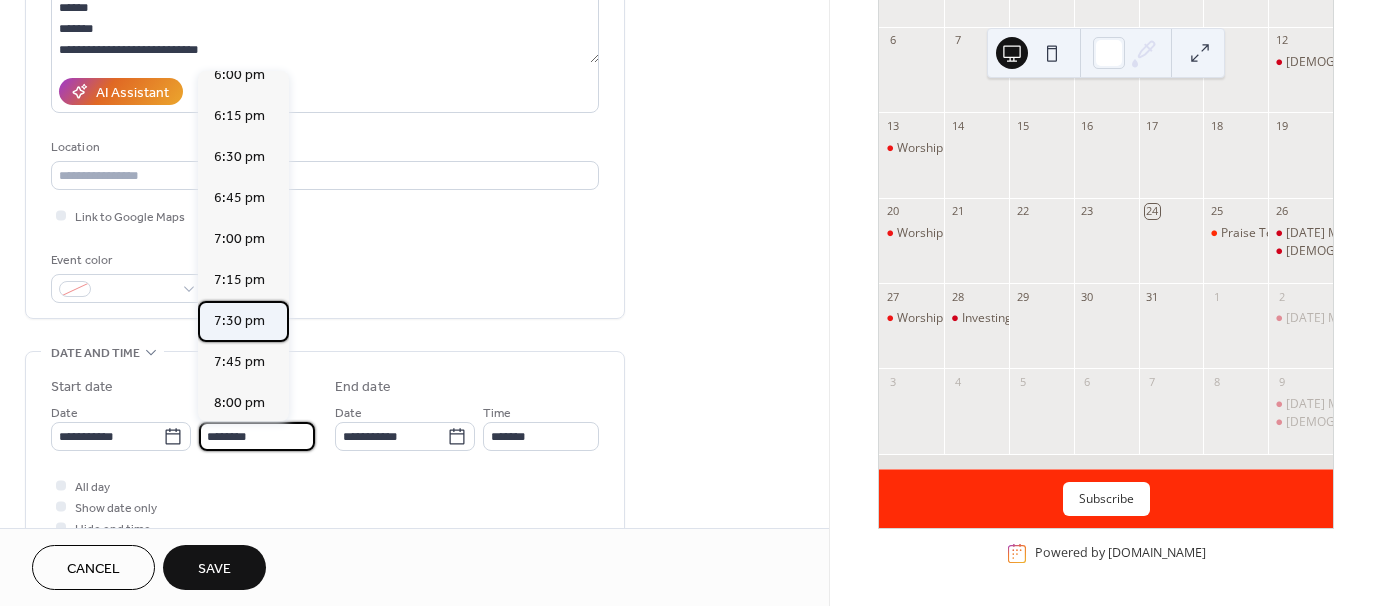 click on "7:30 pm" at bounding box center (239, 321) 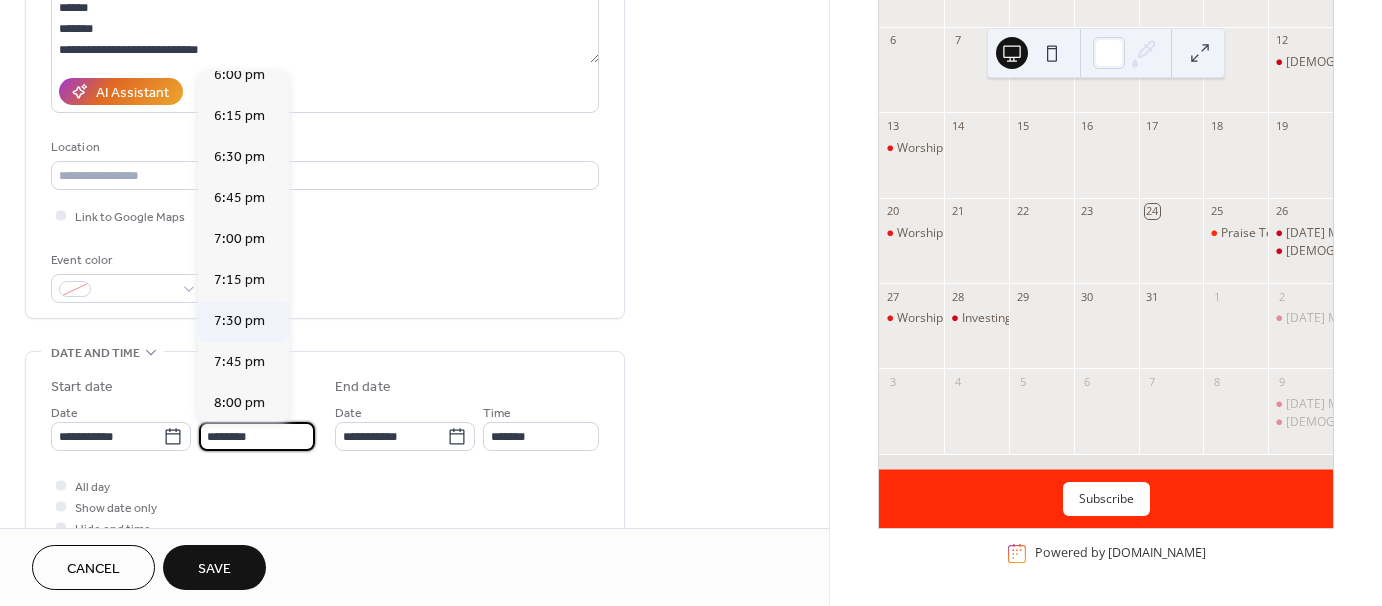 type on "*******" 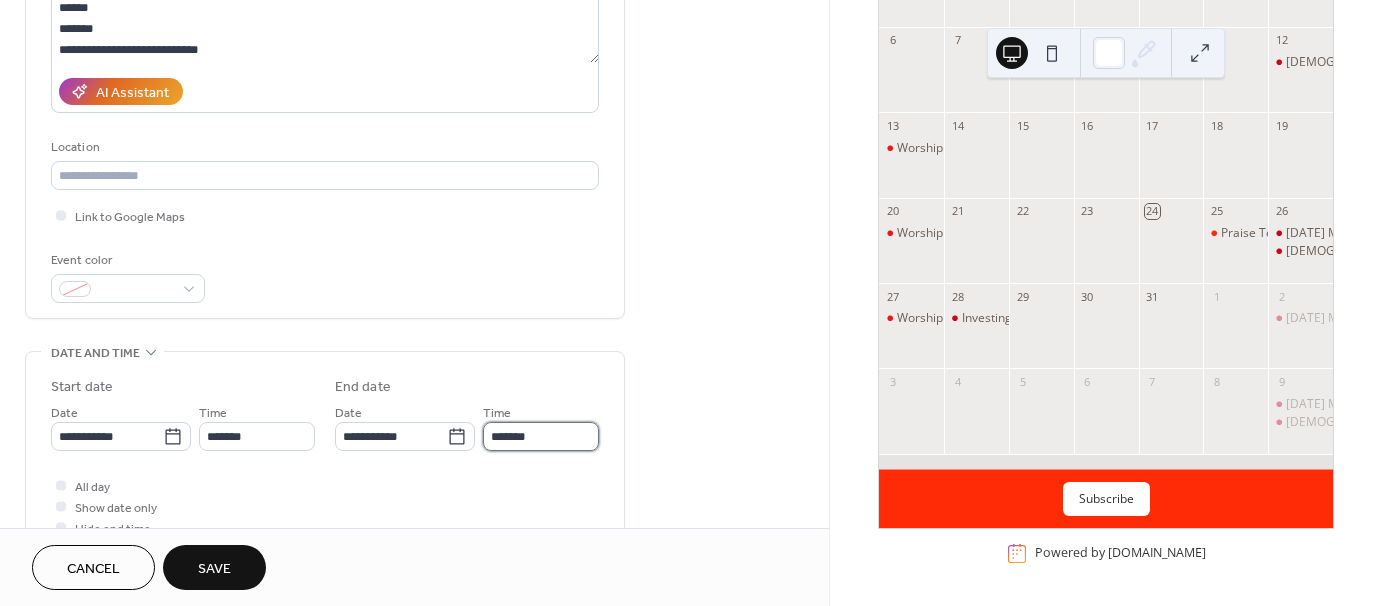 click on "*******" at bounding box center [541, 436] 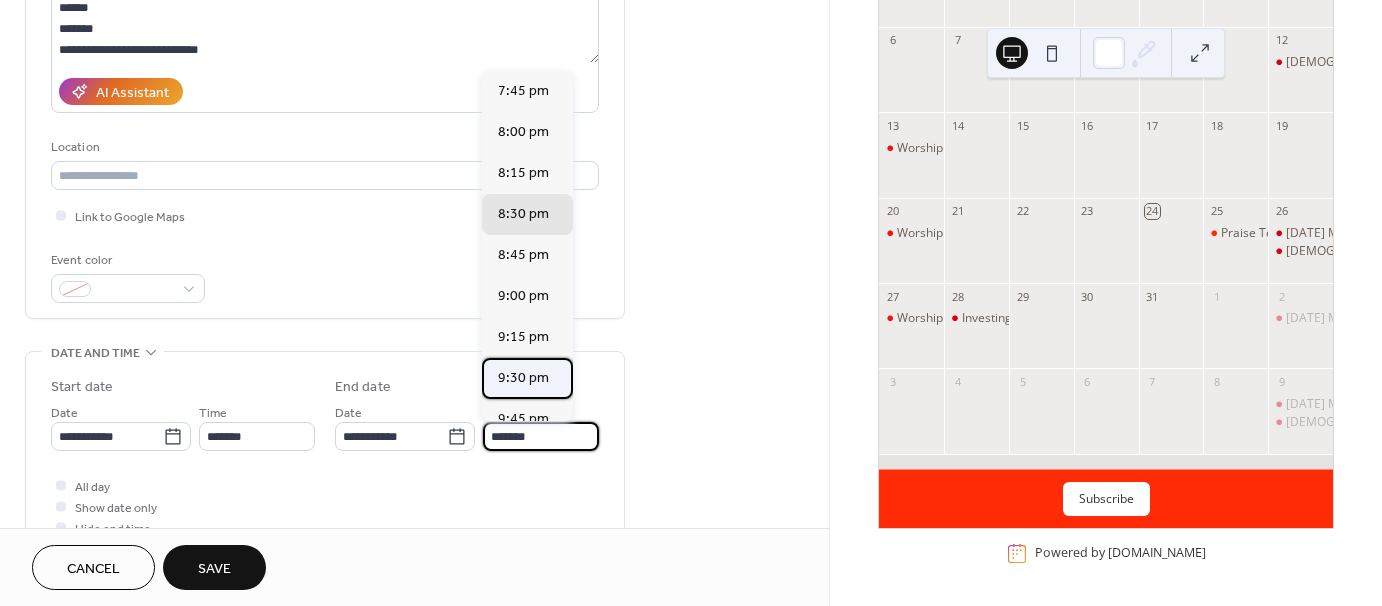 click on "9:30 pm" at bounding box center (523, 378) 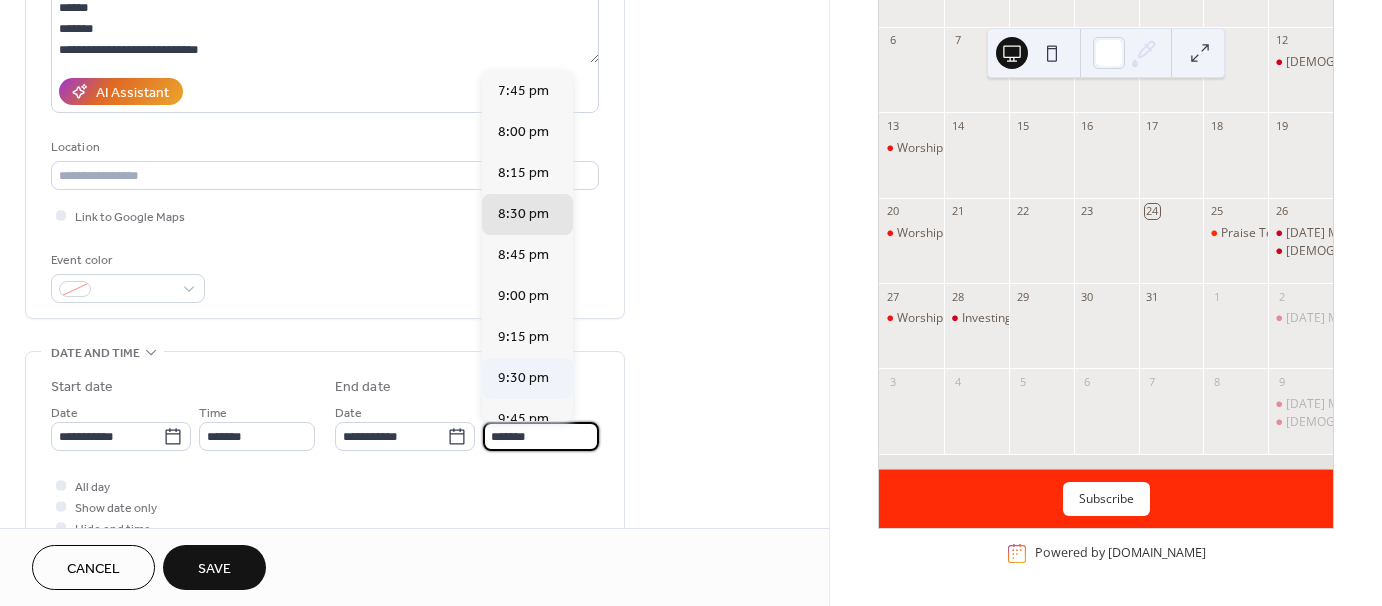 type on "*******" 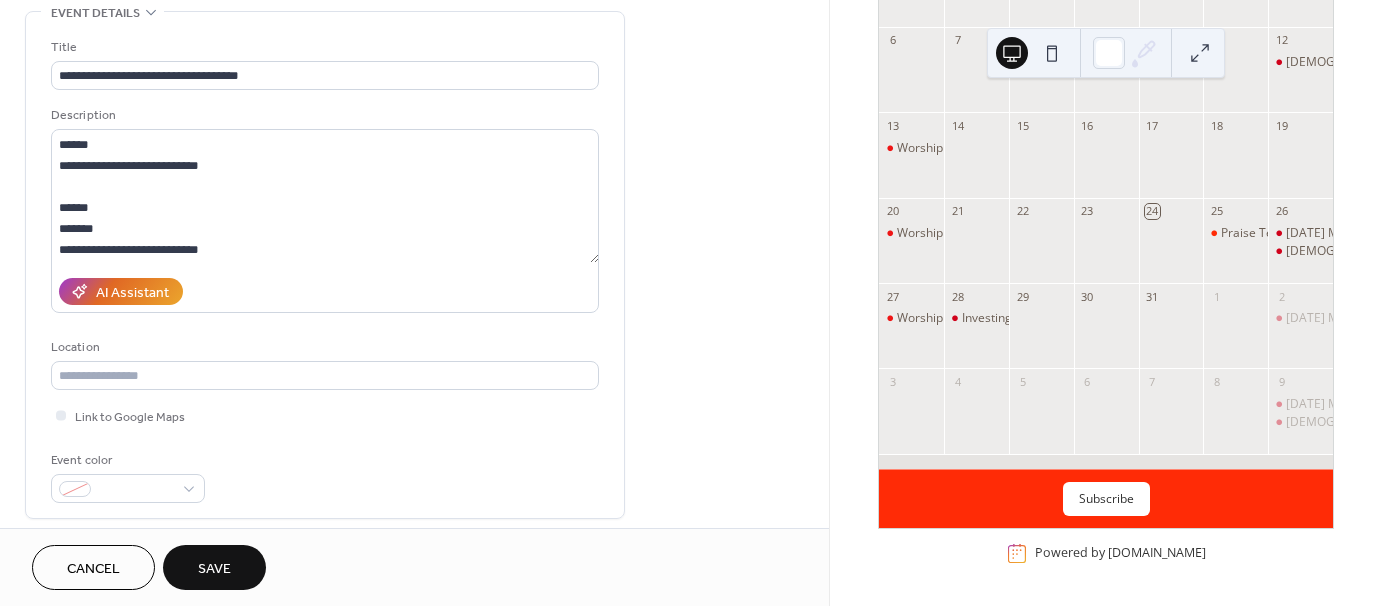 scroll, scrollTop: 0, scrollLeft: 0, axis: both 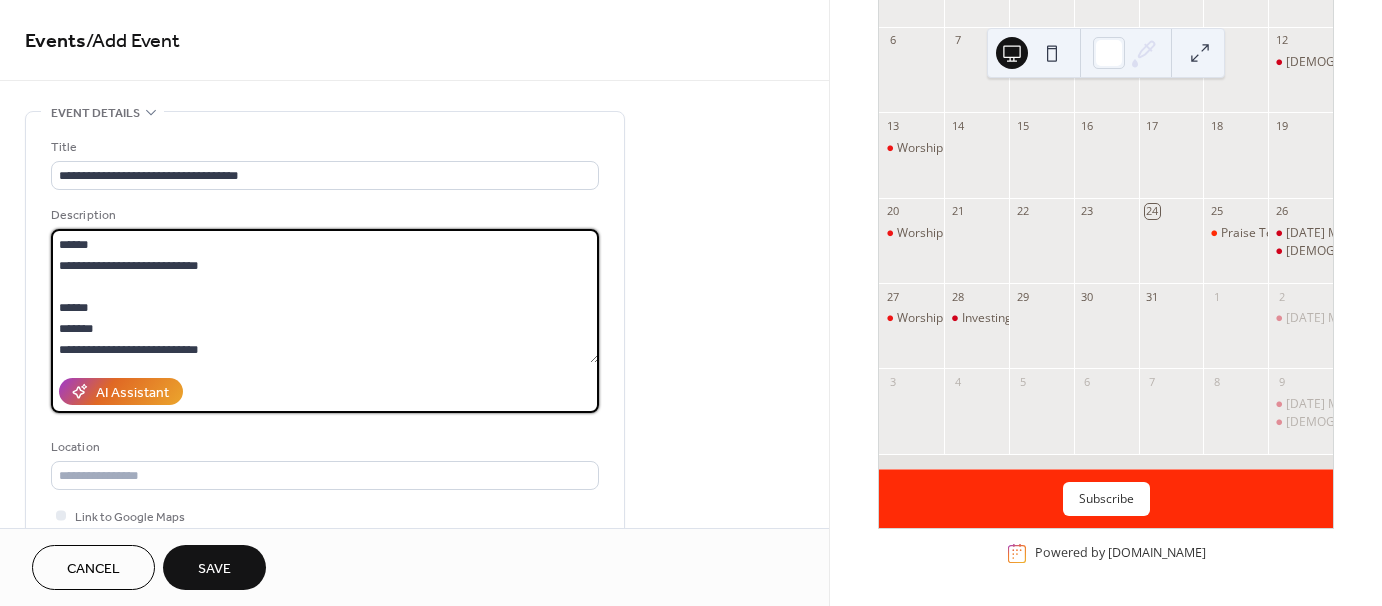 drag, startPoint x: 247, startPoint y: 266, endPoint x: 55, endPoint y: 262, distance: 192.04166 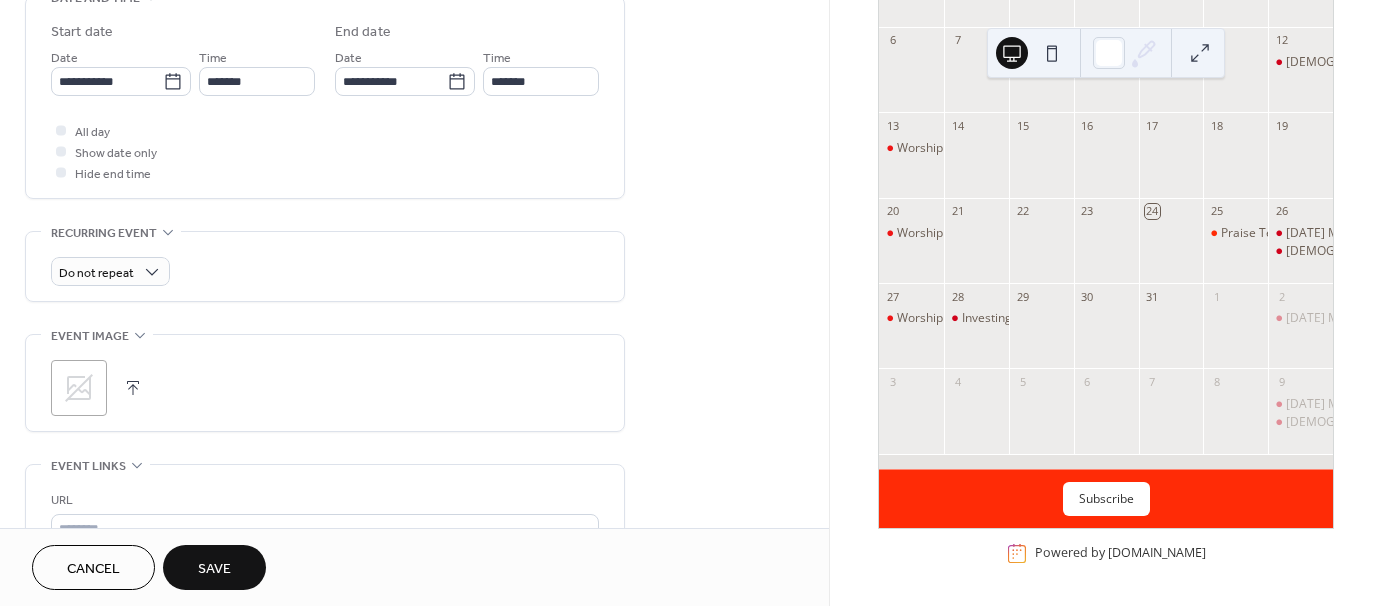 scroll, scrollTop: 700, scrollLeft: 0, axis: vertical 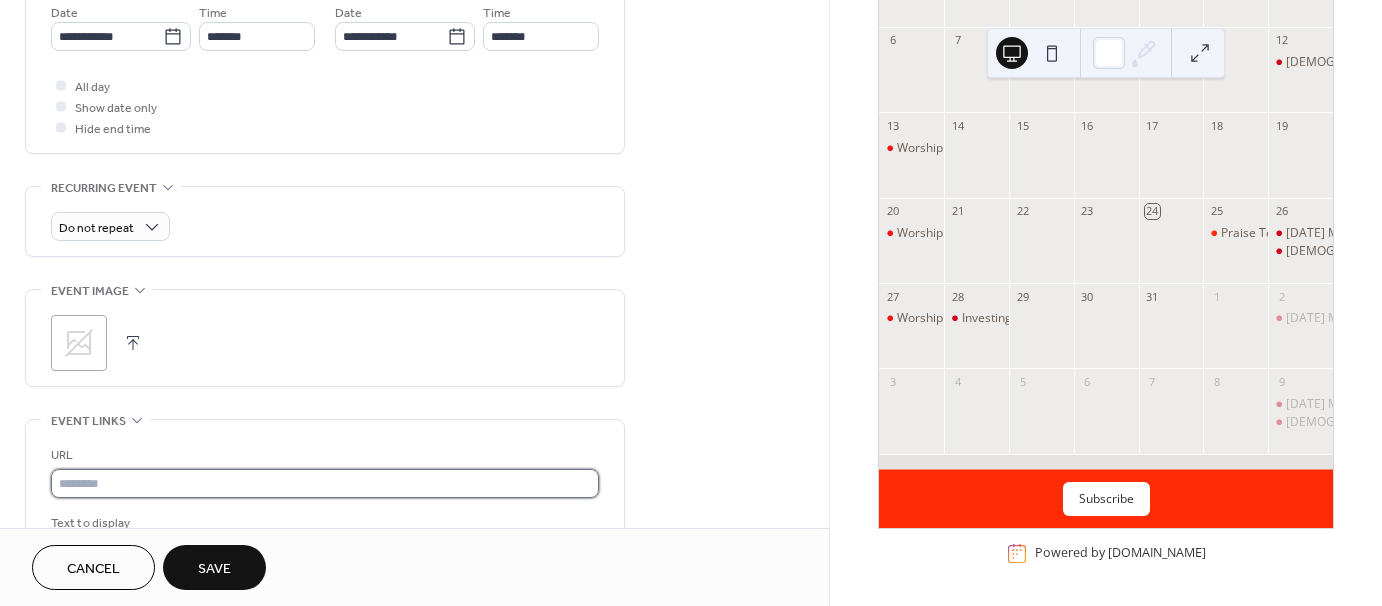 click at bounding box center (325, 483) 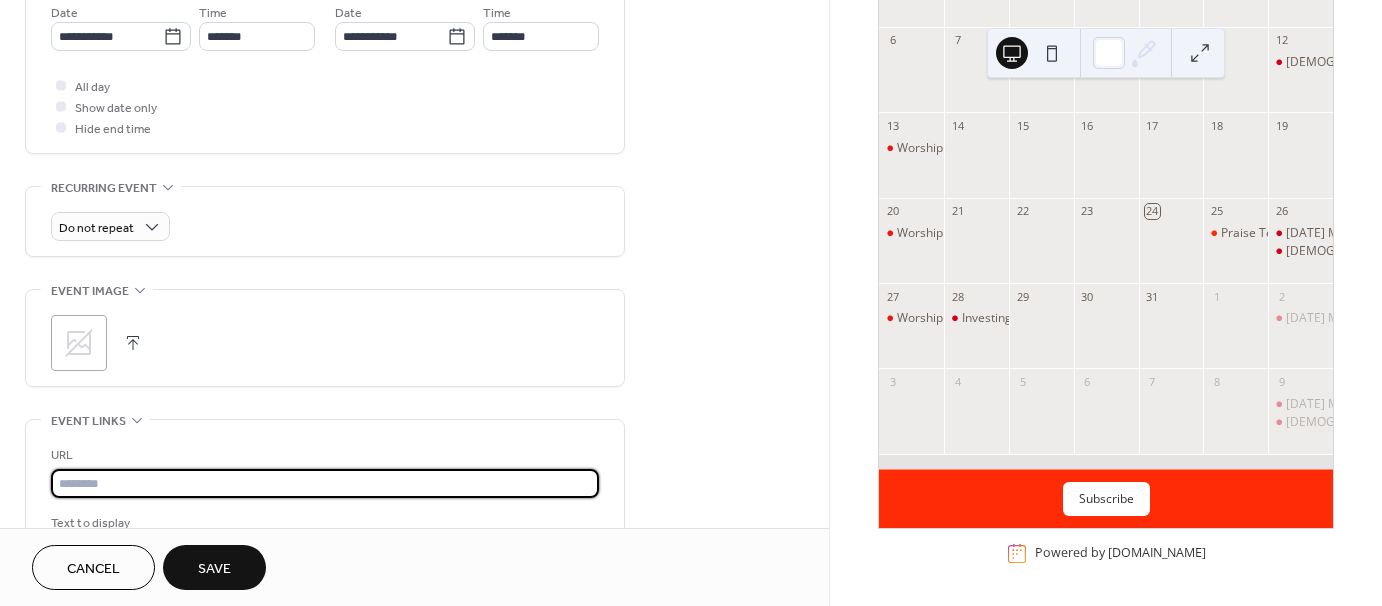 paste on "**********" 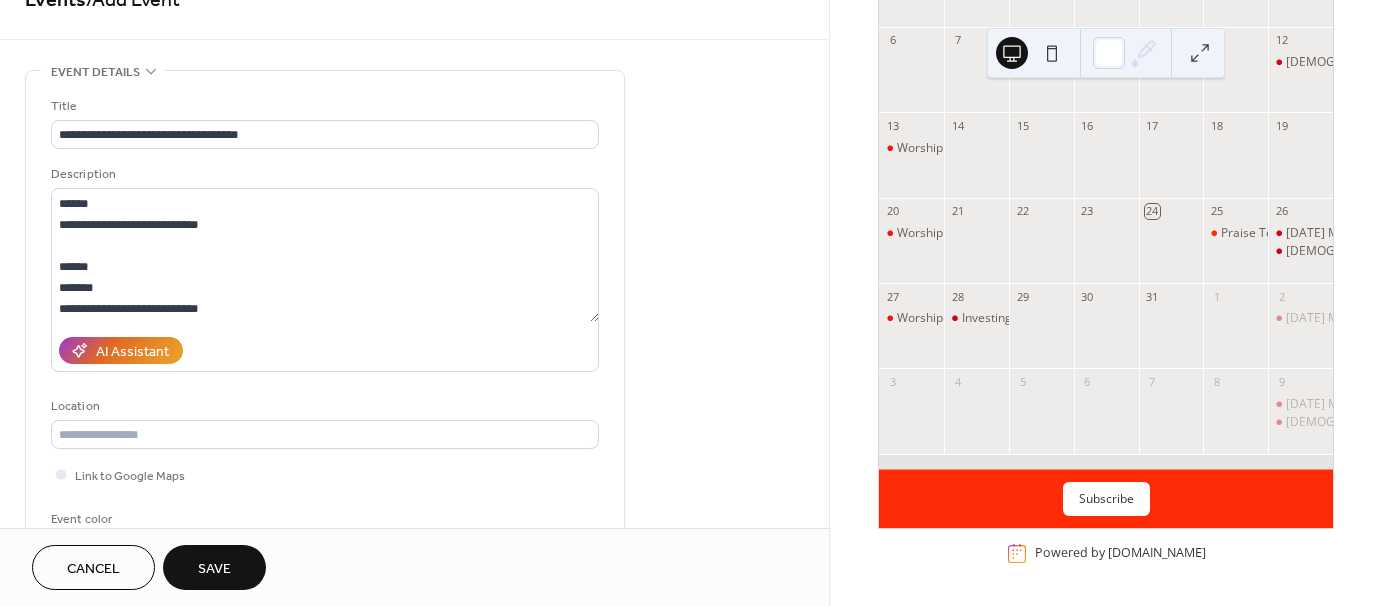 scroll, scrollTop: 0, scrollLeft: 0, axis: both 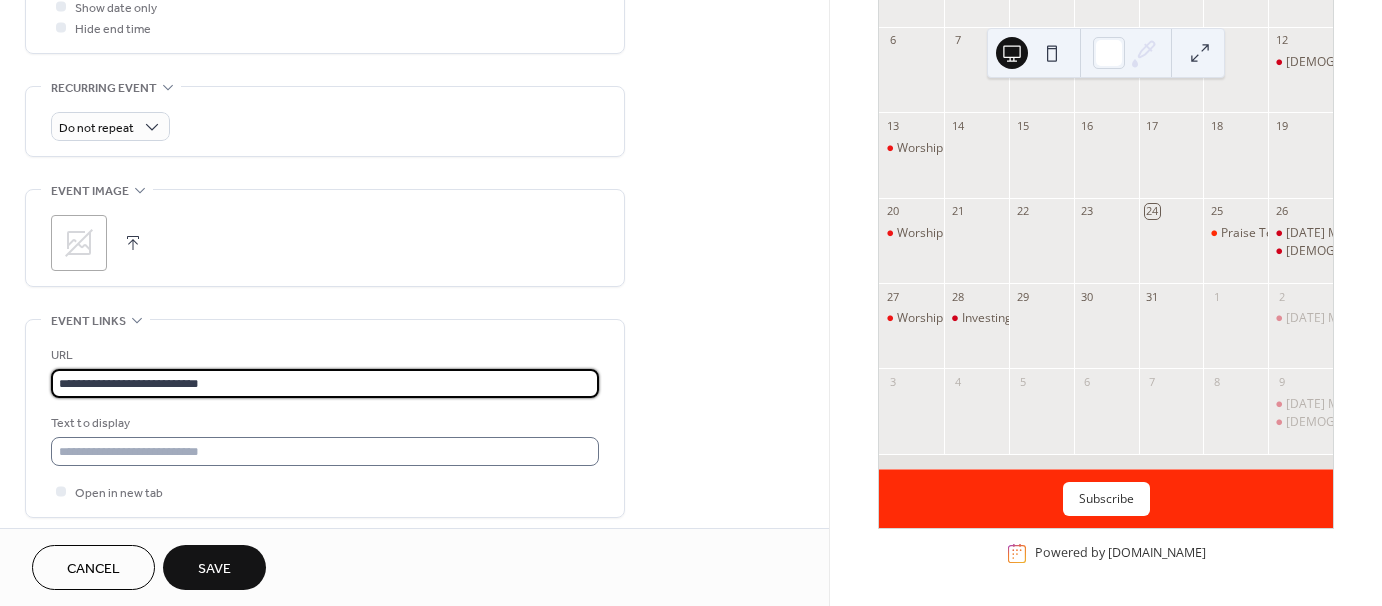 type on "**********" 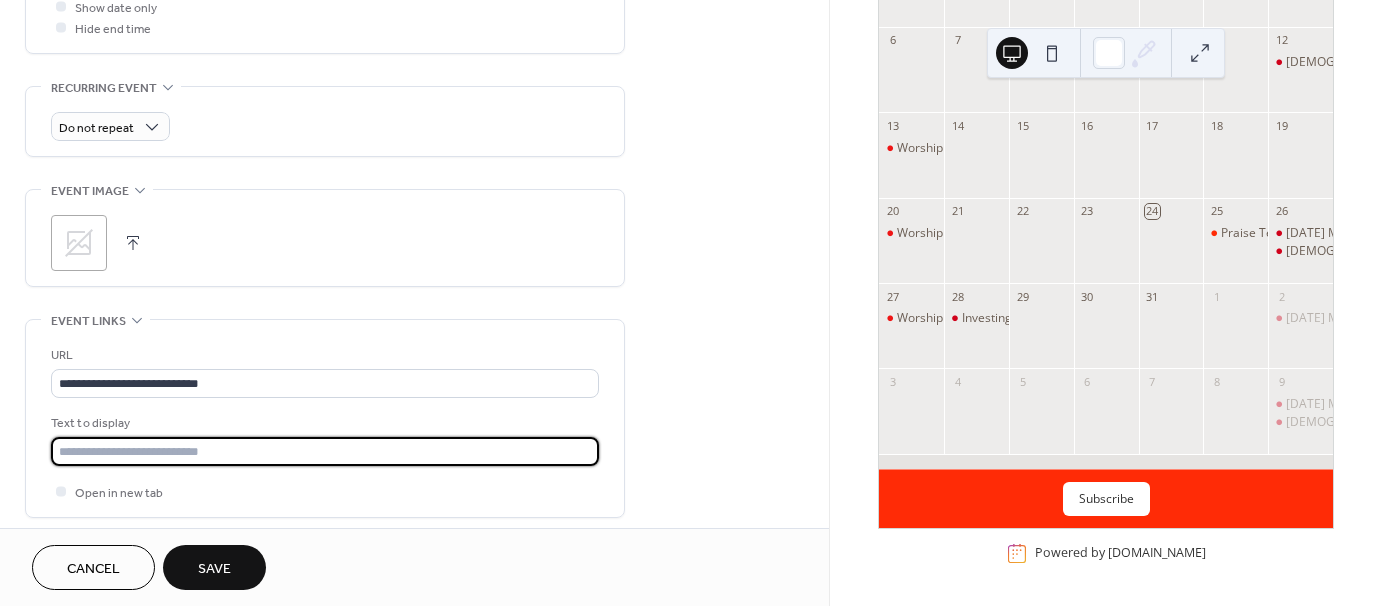 click at bounding box center [325, 451] 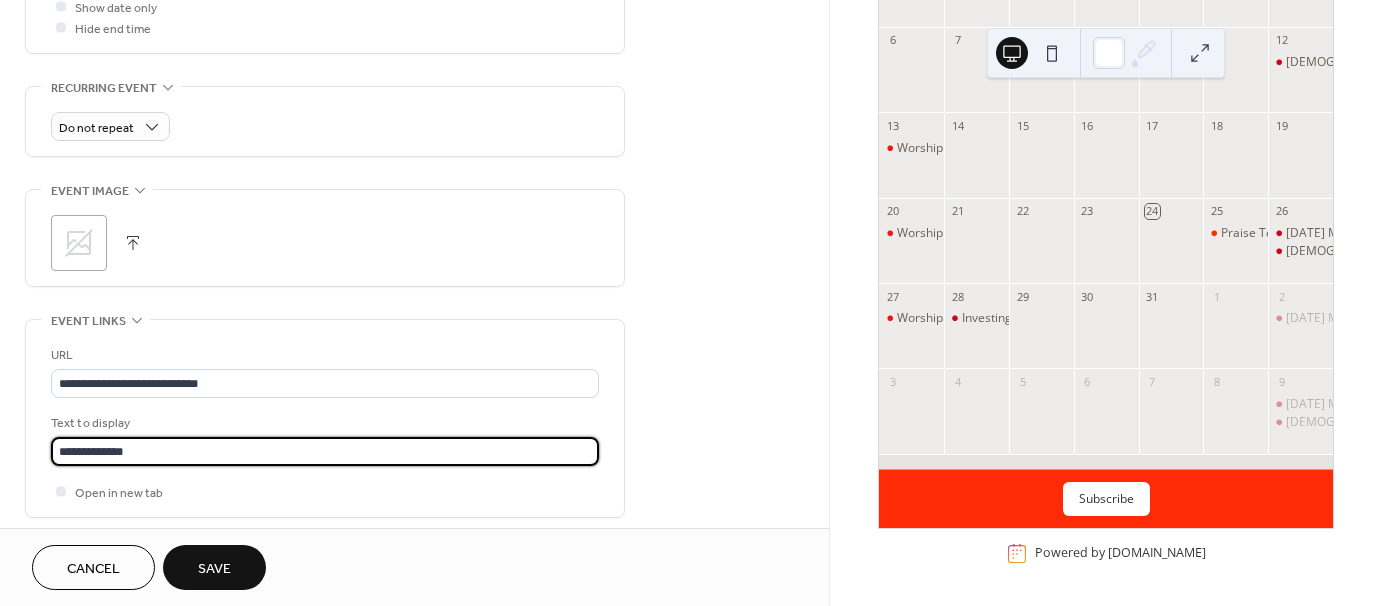 click on "**********" at bounding box center [325, 451] 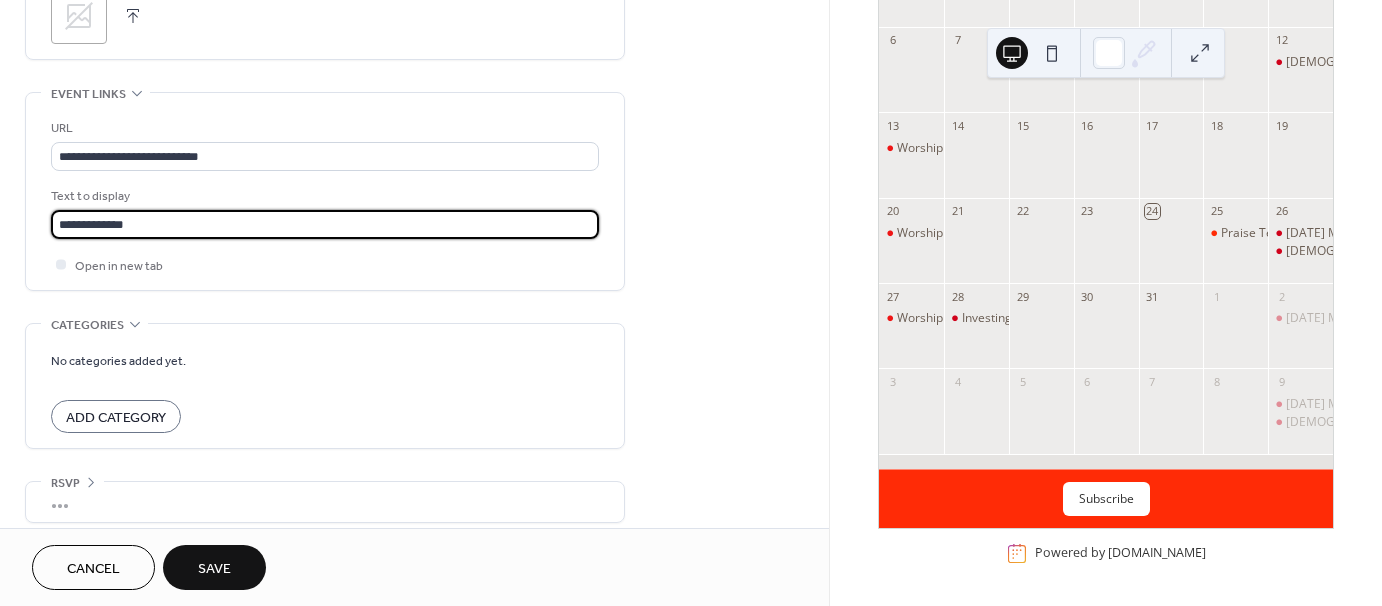 scroll, scrollTop: 1039, scrollLeft: 0, axis: vertical 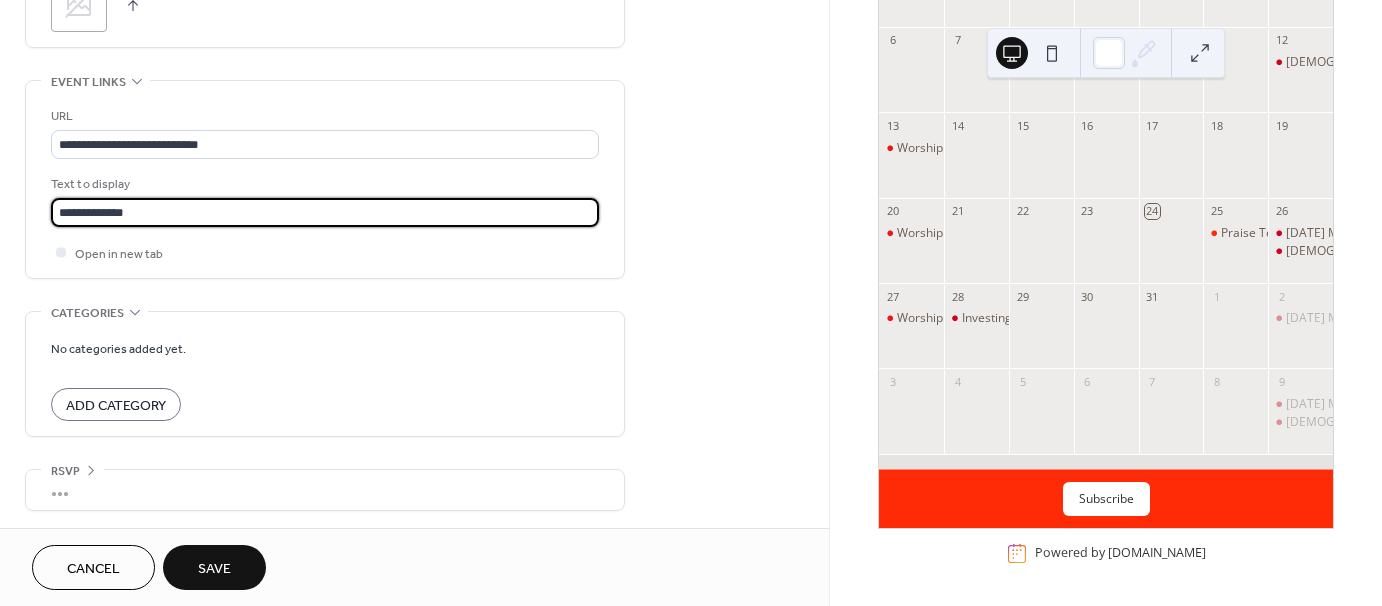 type on "**********" 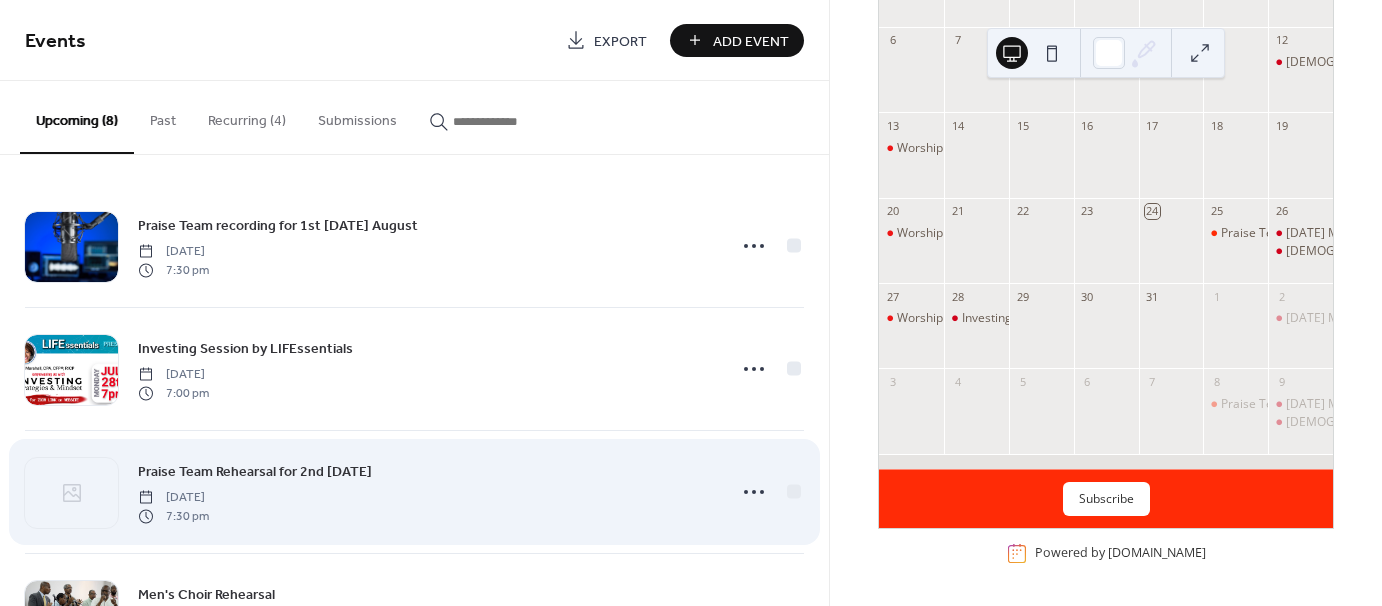 click on "Praise Team Rehearsal for 2nd [DATE]" at bounding box center (255, 472) 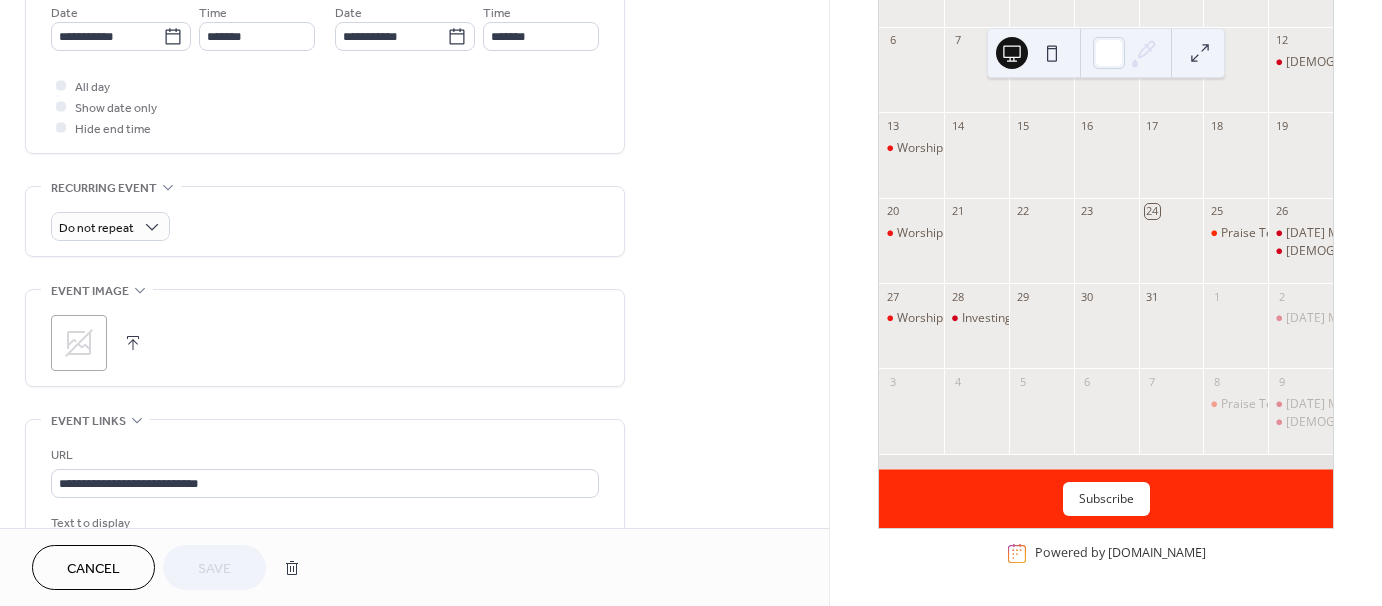 scroll, scrollTop: 800, scrollLeft: 0, axis: vertical 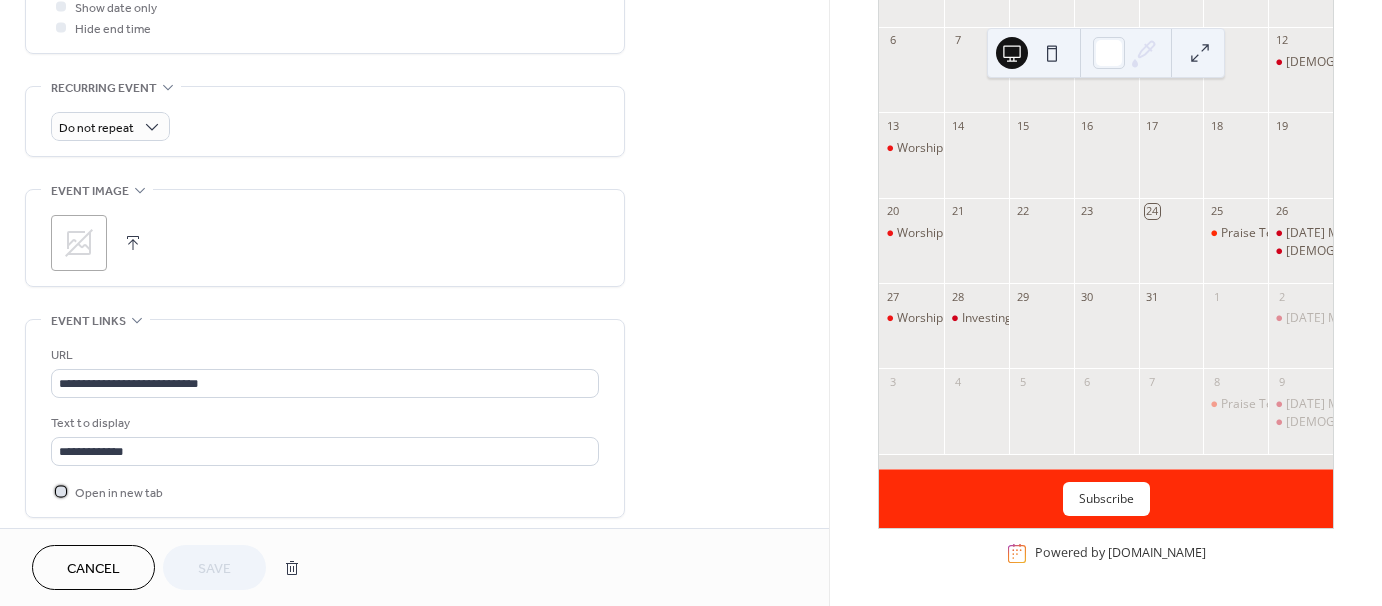 click on "Open in new tab" at bounding box center (119, 493) 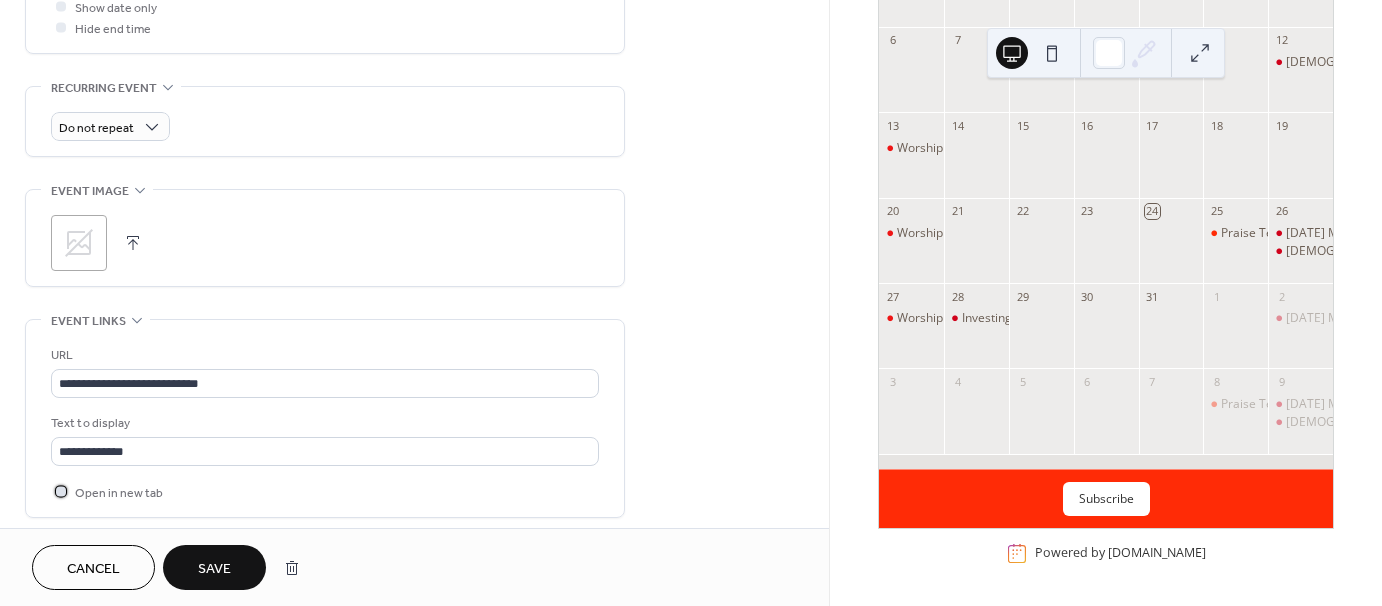 click at bounding box center (61, 491) 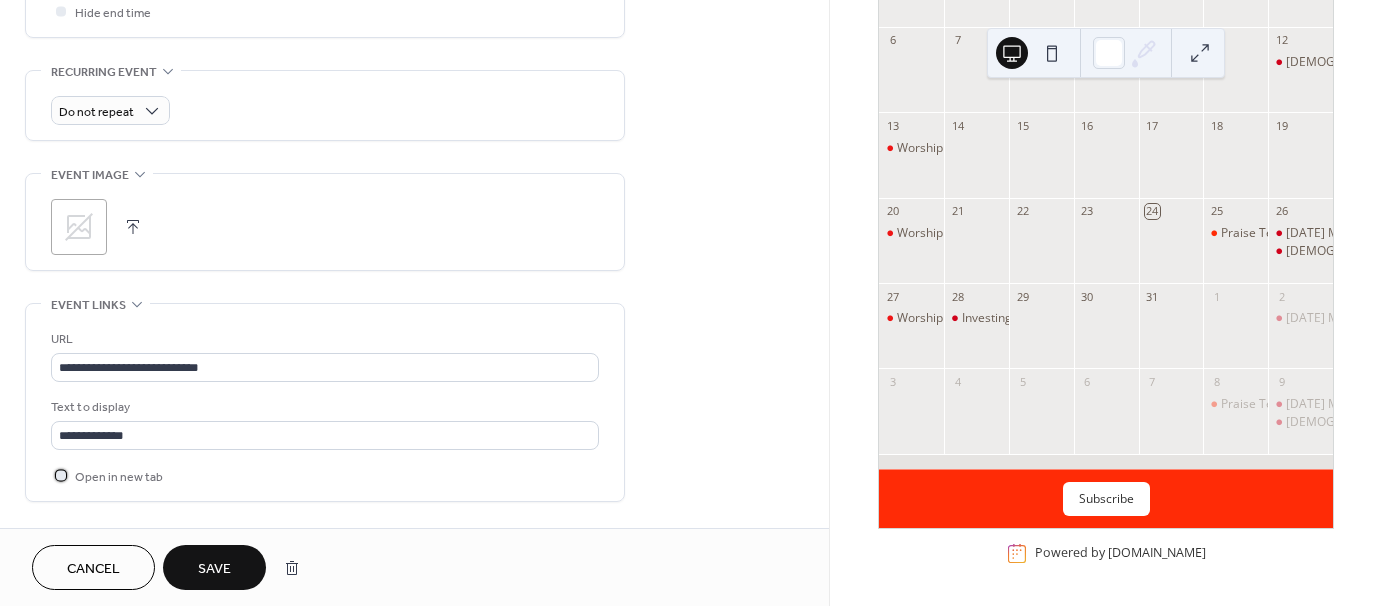 scroll, scrollTop: 800, scrollLeft: 0, axis: vertical 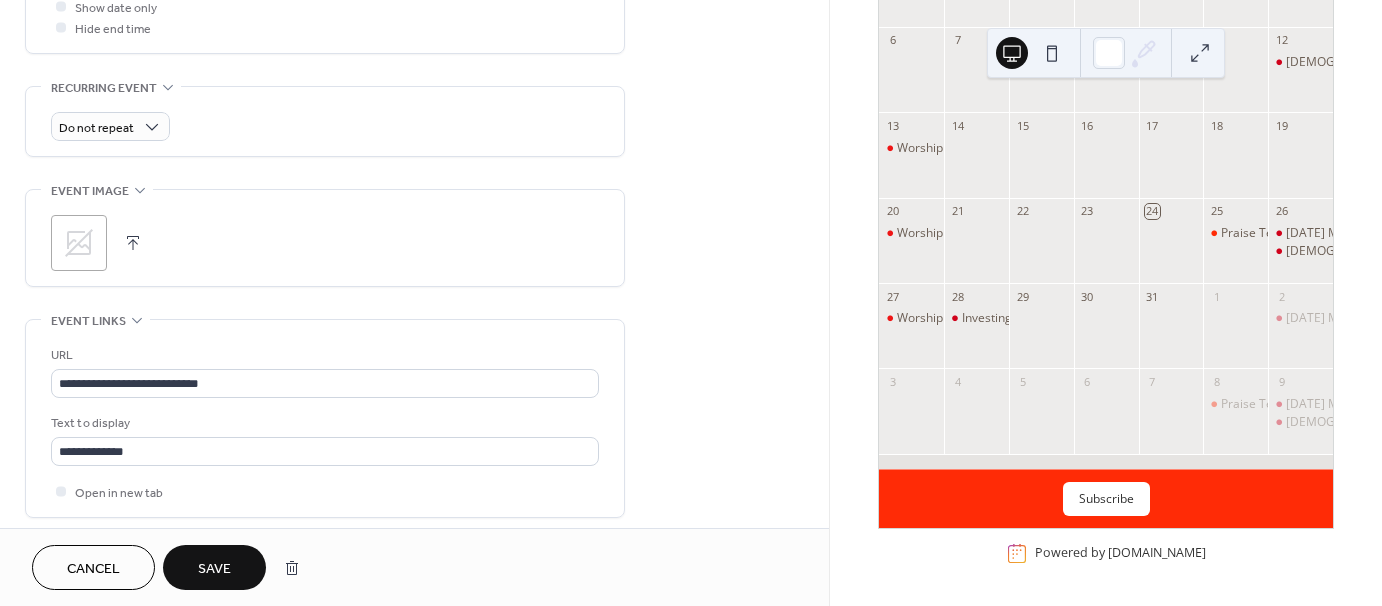 click 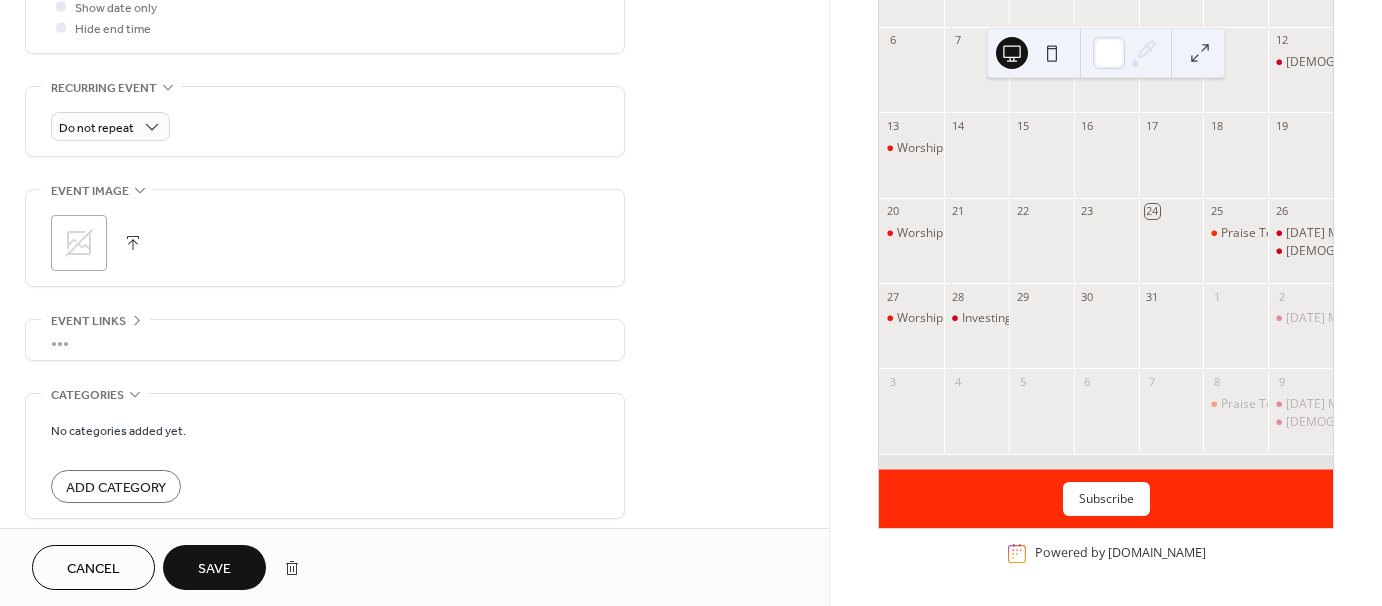 click on "•••" at bounding box center [325, 340] 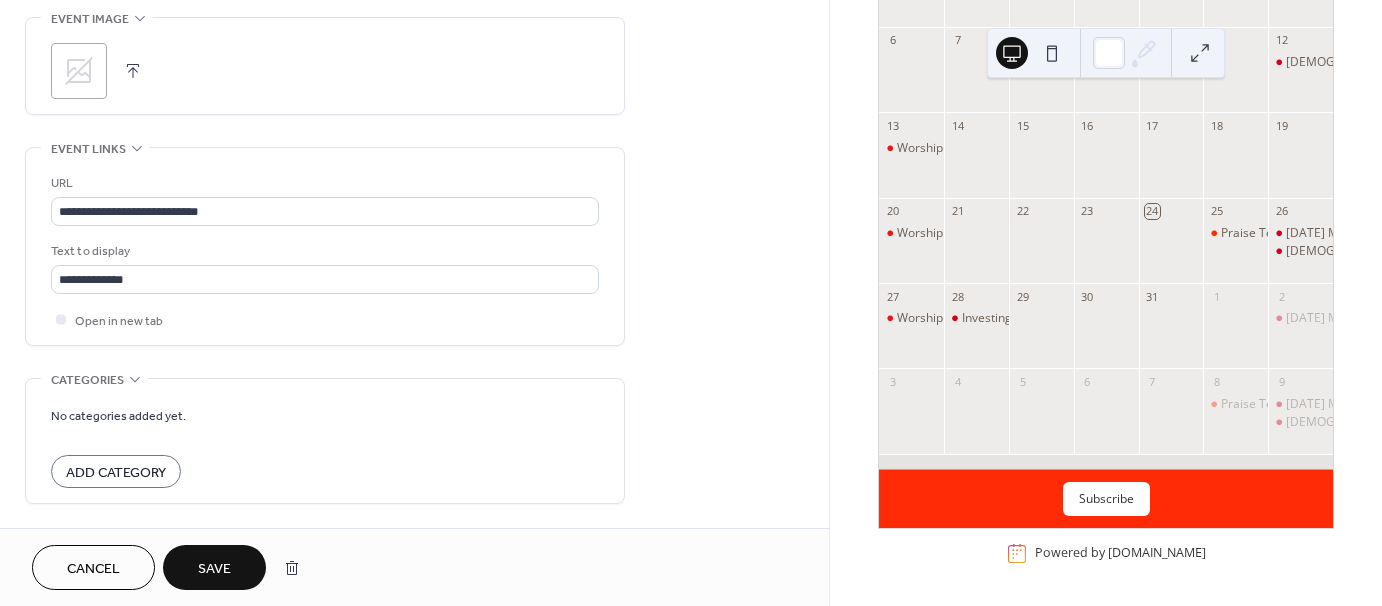 scroll, scrollTop: 1000, scrollLeft: 0, axis: vertical 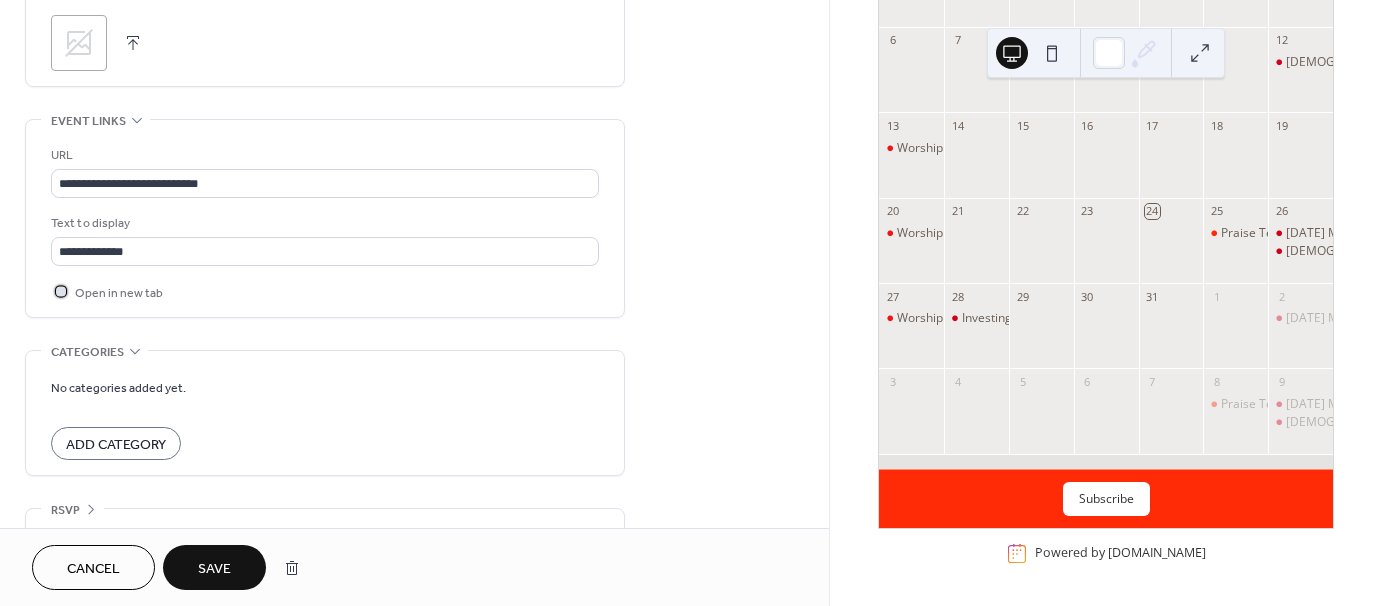 click on "Open in new tab" at bounding box center [119, 293] 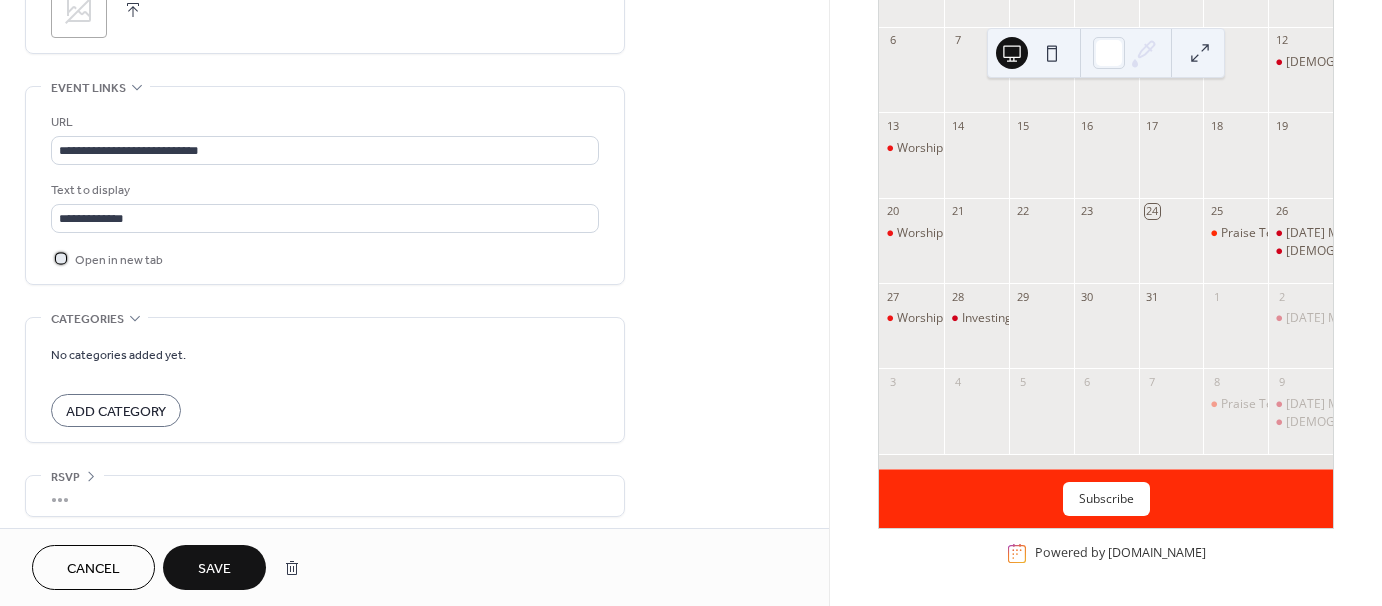 scroll, scrollTop: 1039, scrollLeft: 0, axis: vertical 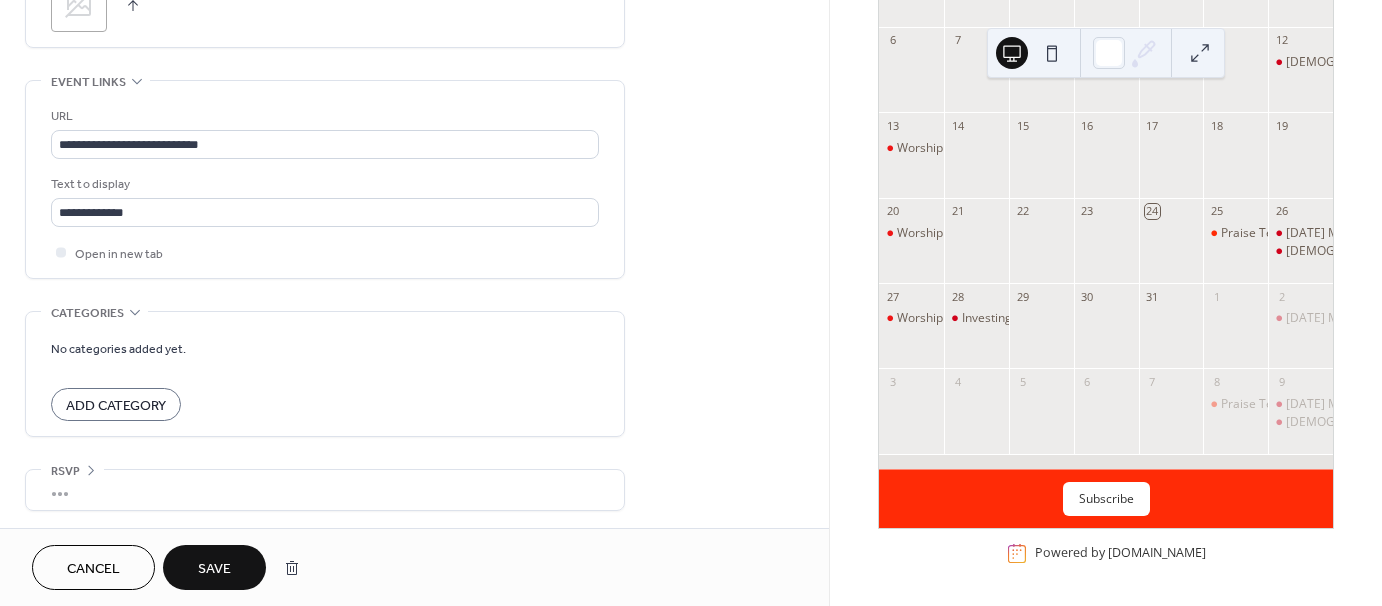 click 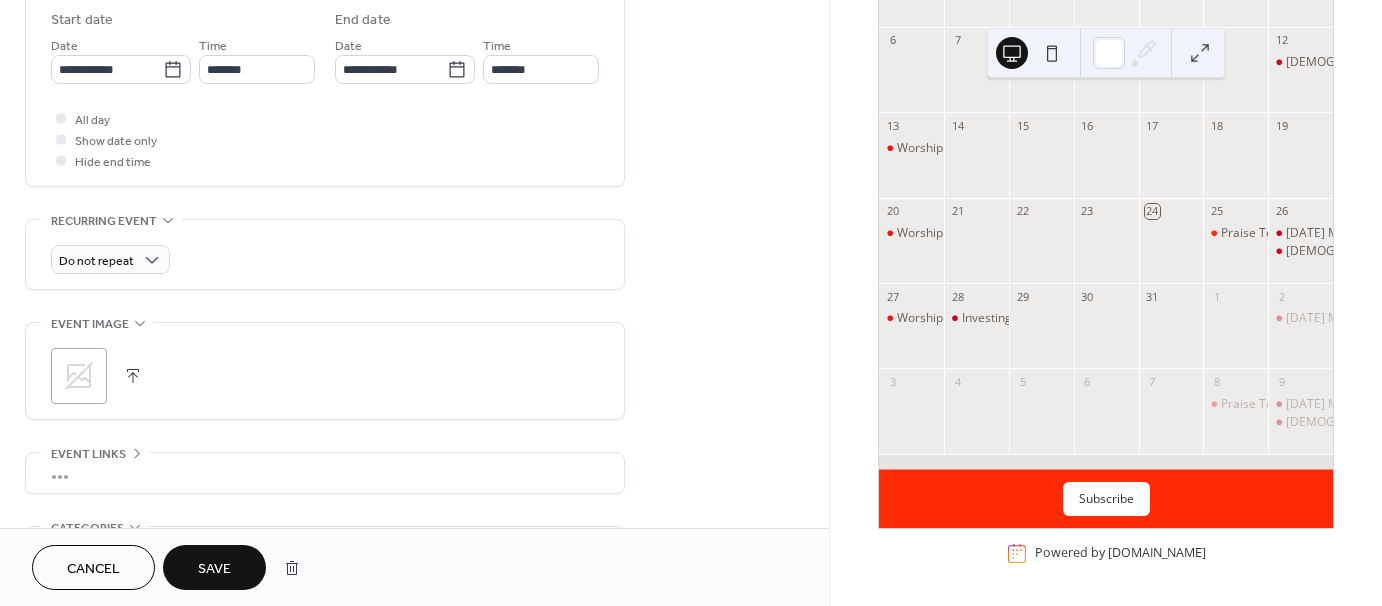scroll, scrollTop: 682, scrollLeft: 0, axis: vertical 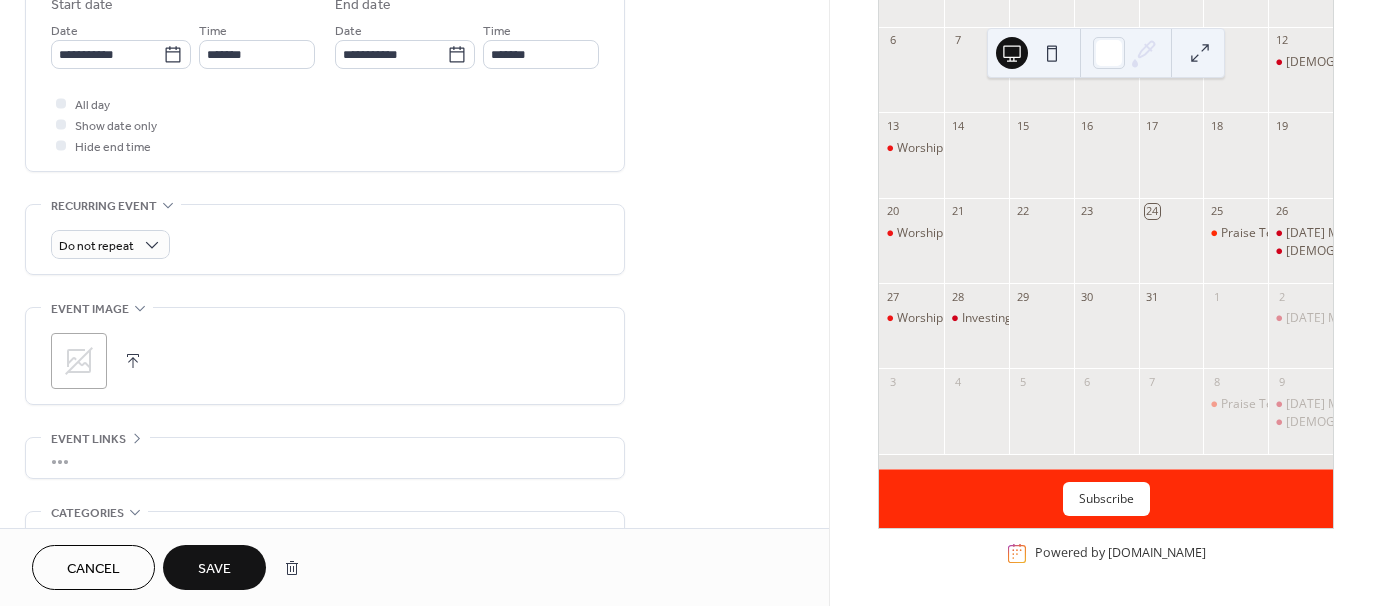 click on "•••" at bounding box center [325, 458] 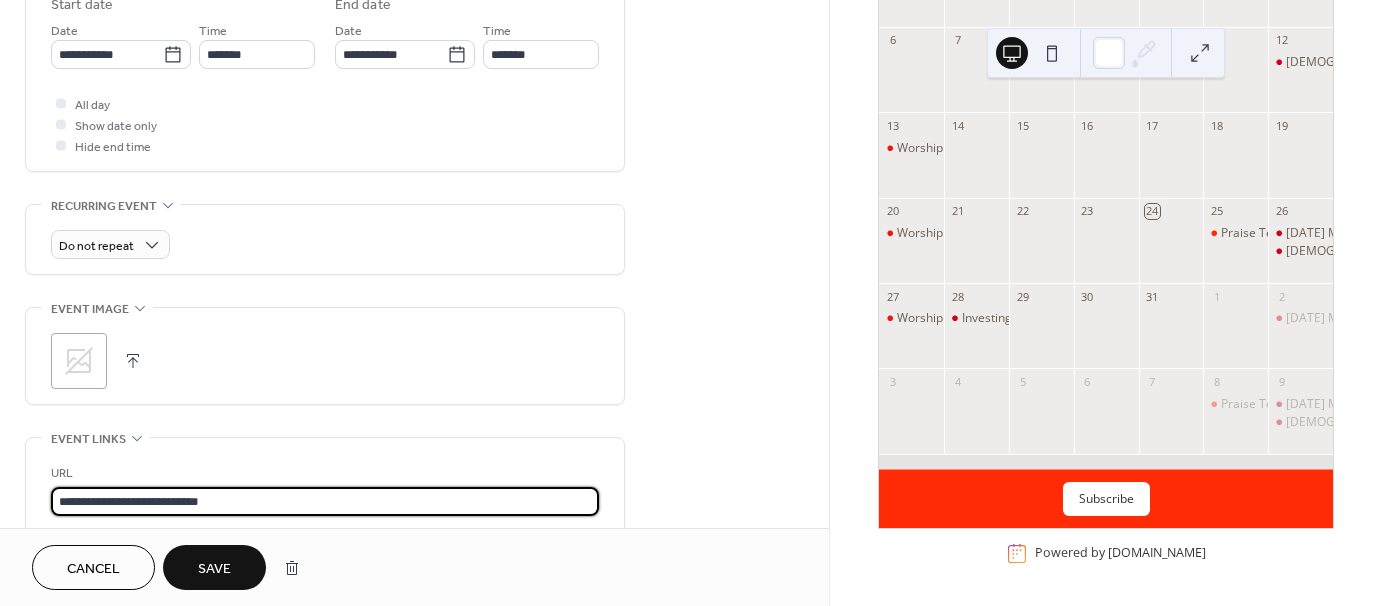 click on "**********" at bounding box center (325, 501) 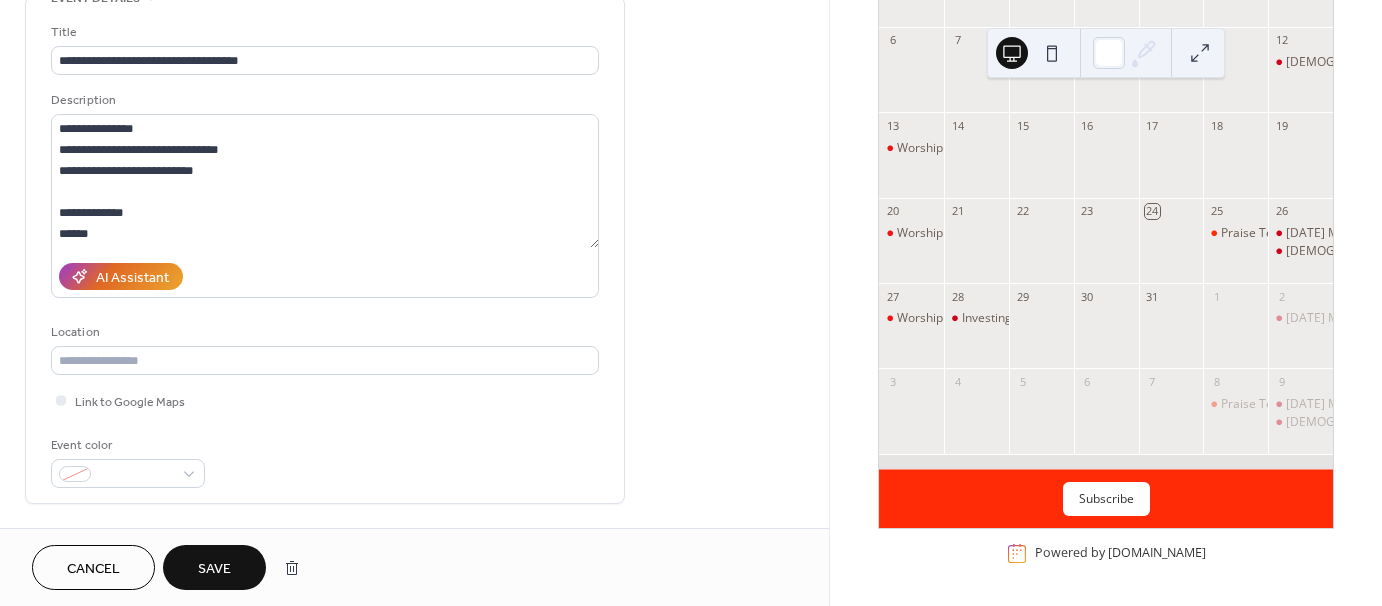 scroll, scrollTop: 0, scrollLeft: 0, axis: both 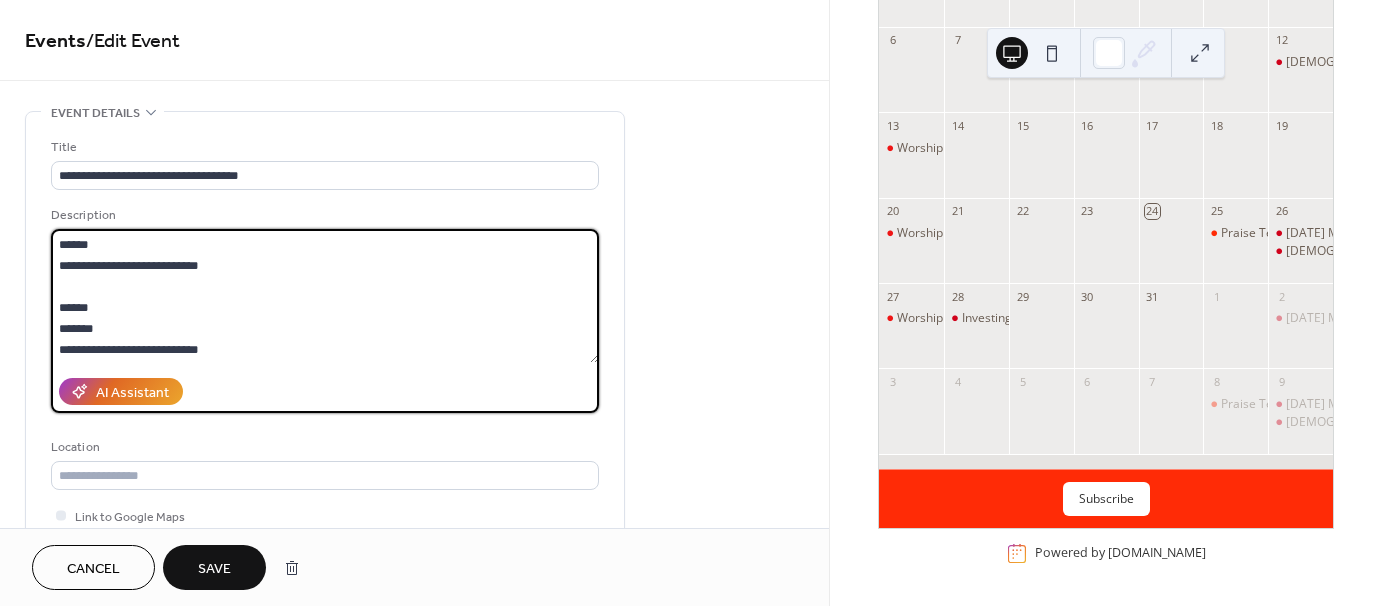 drag, startPoint x: 227, startPoint y: 347, endPoint x: 29, endPoint y: 355, distance: 198.16154 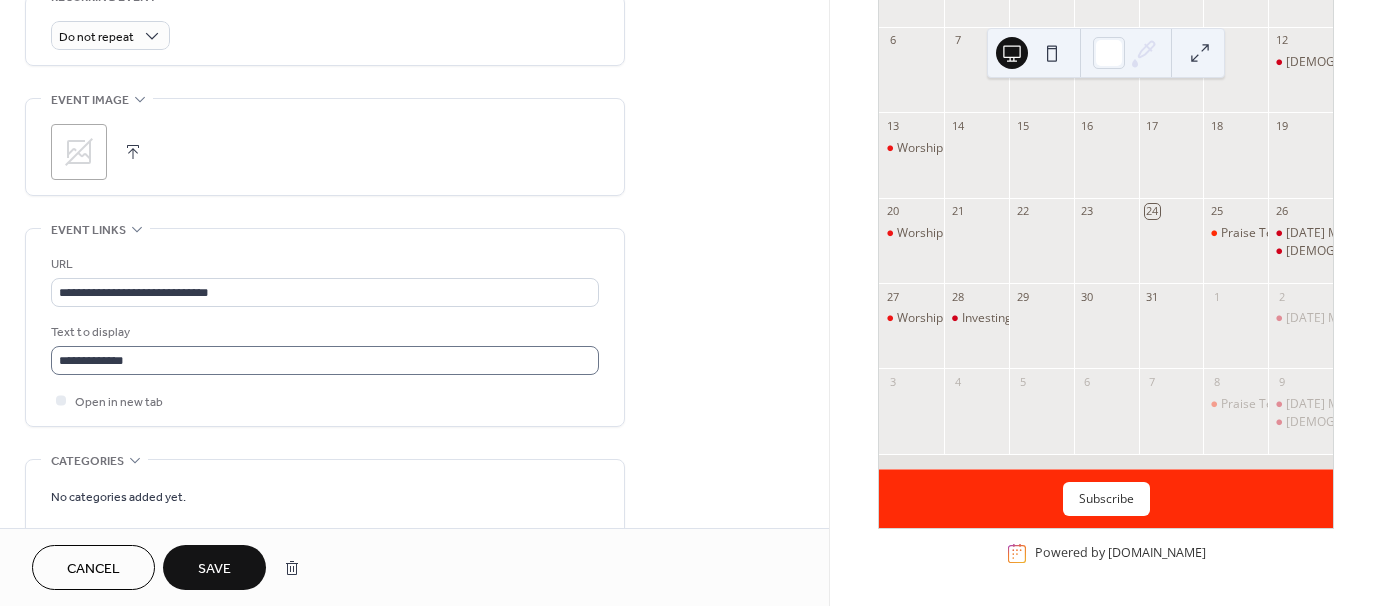 scroll, scrollTop: 900, scrollLeft: 0, axis: vertical 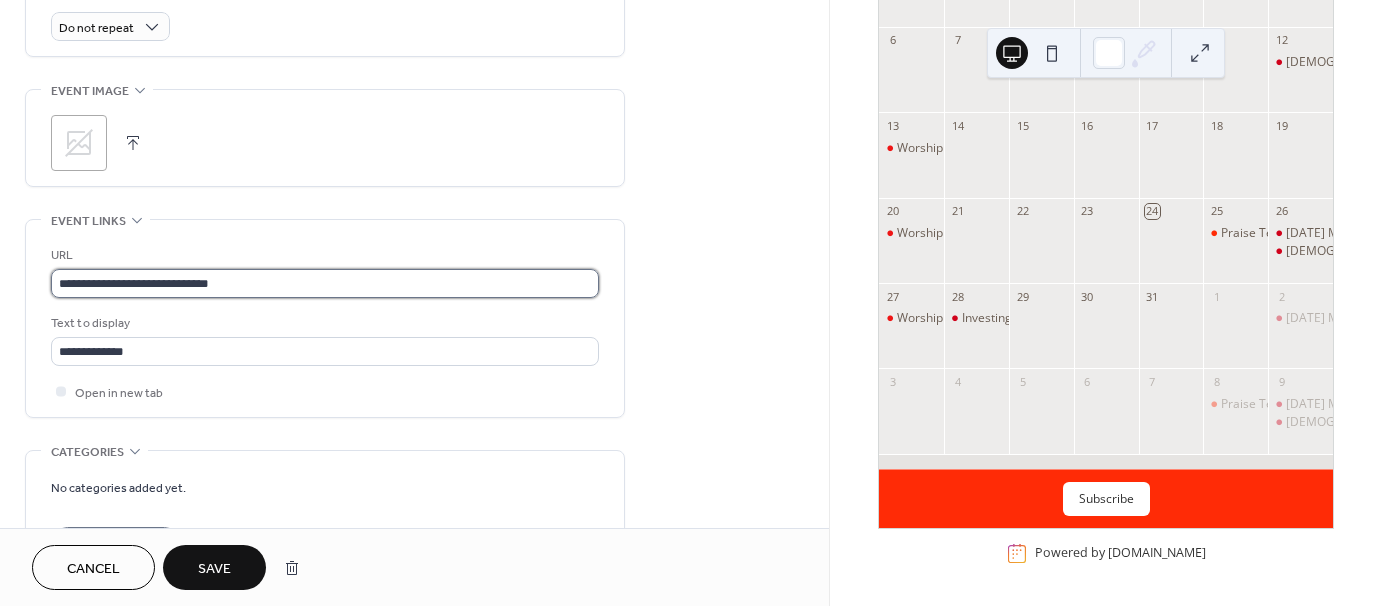 click on "**********" at bounding box center (325, 283) 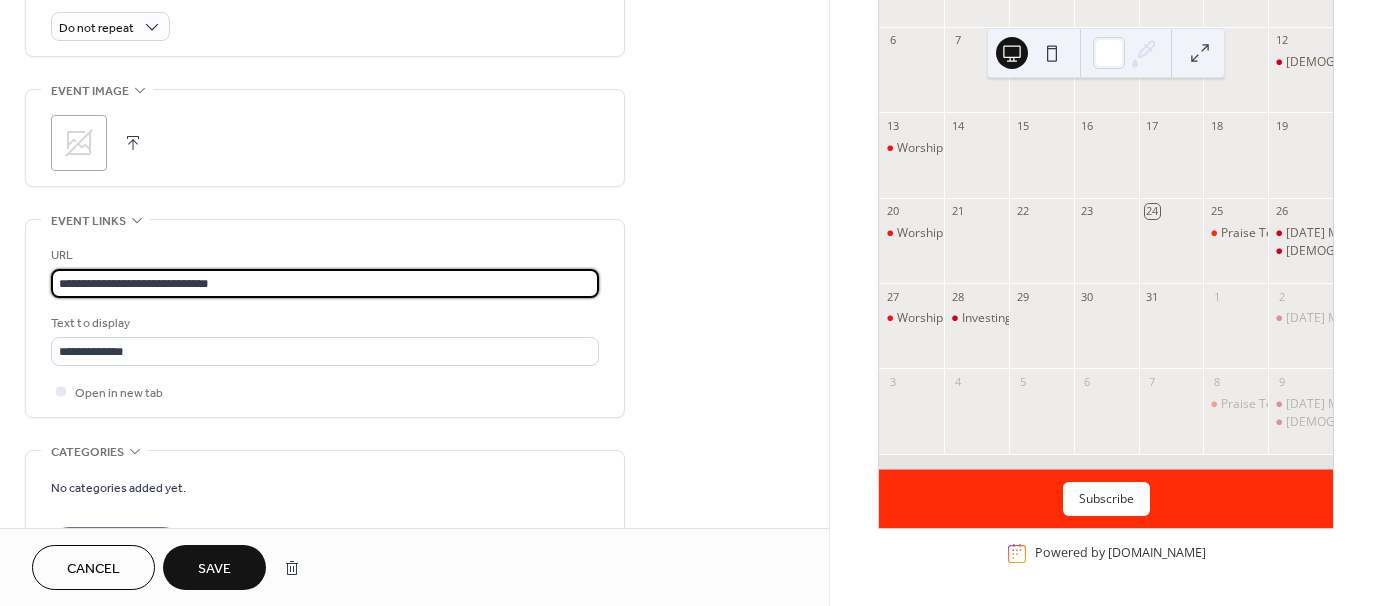 paste on "**********" 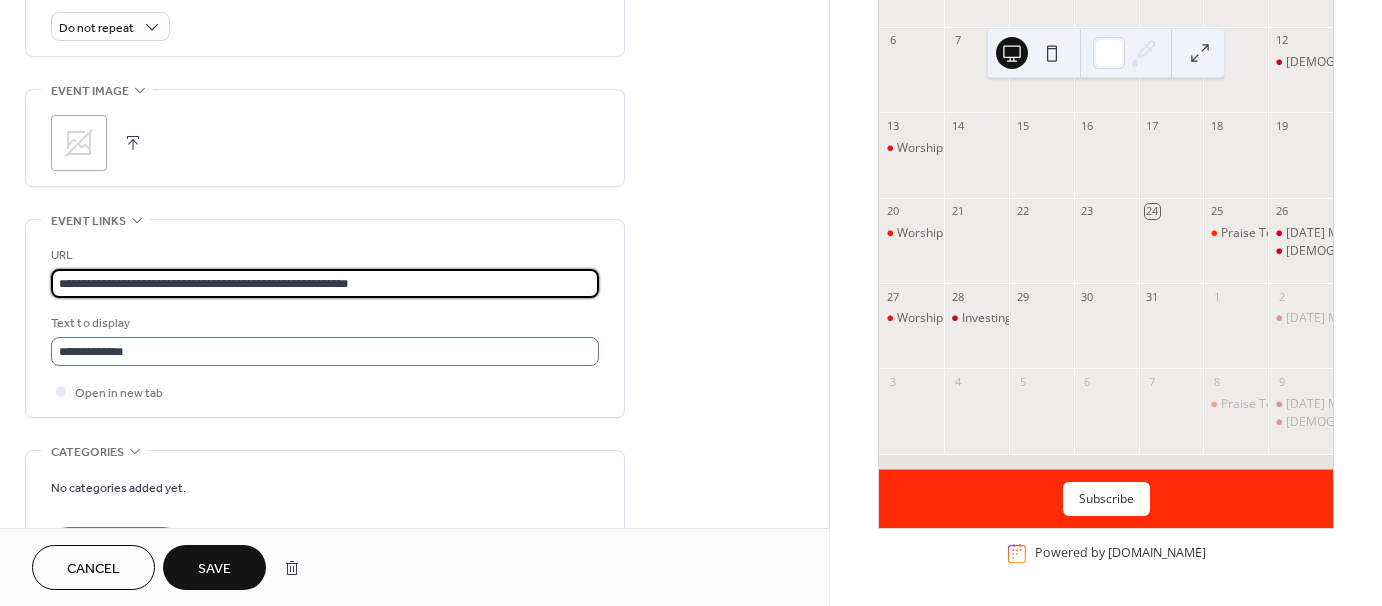 type on "**********" 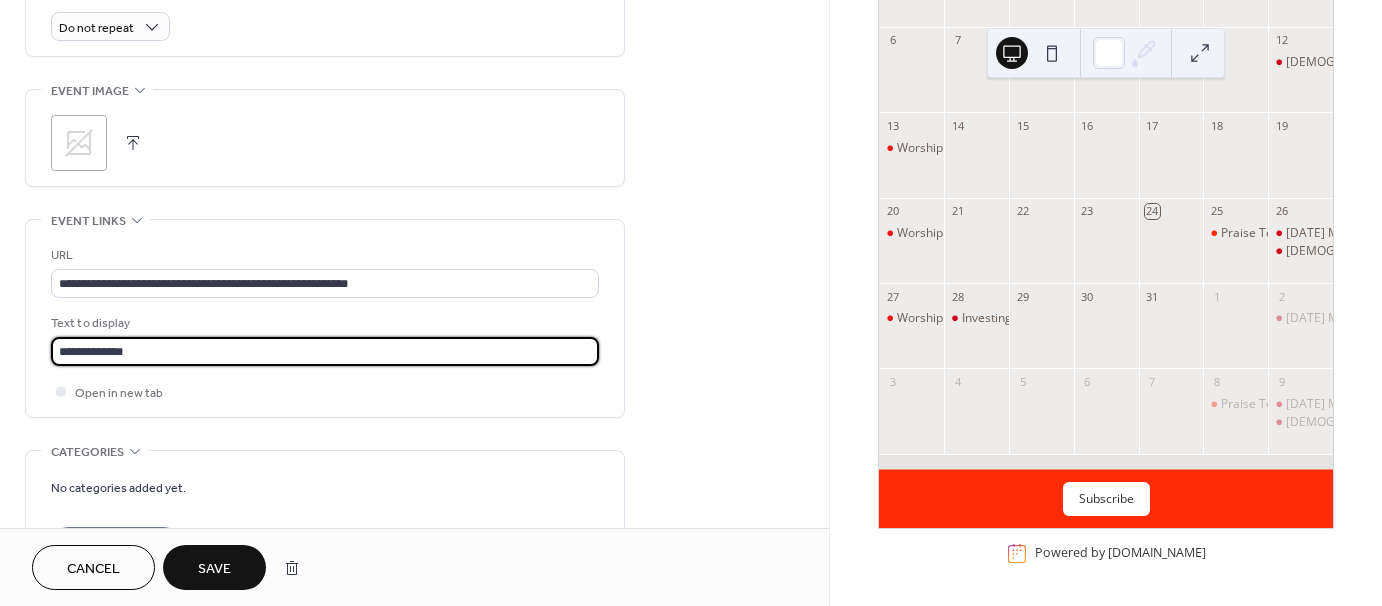 click on "**********" at bounding box center (325, 351) 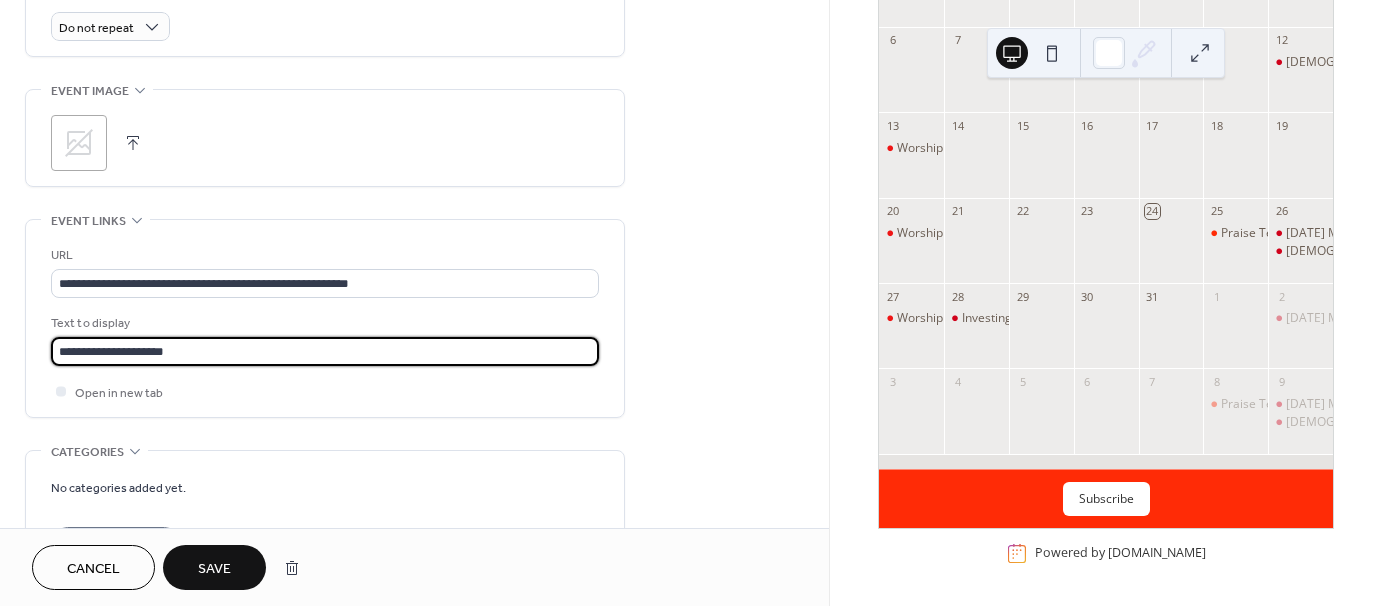 click on "**********" at bounding box center [325, 351] 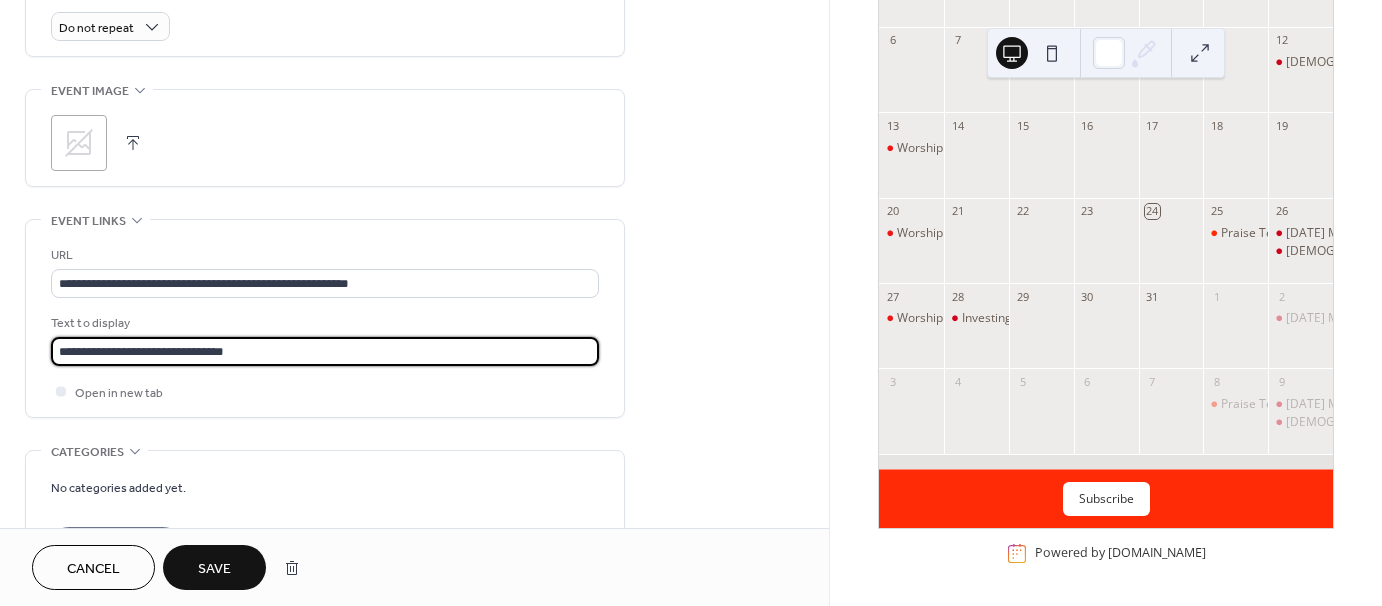 click on "**********" at bounding box center (325, 351) 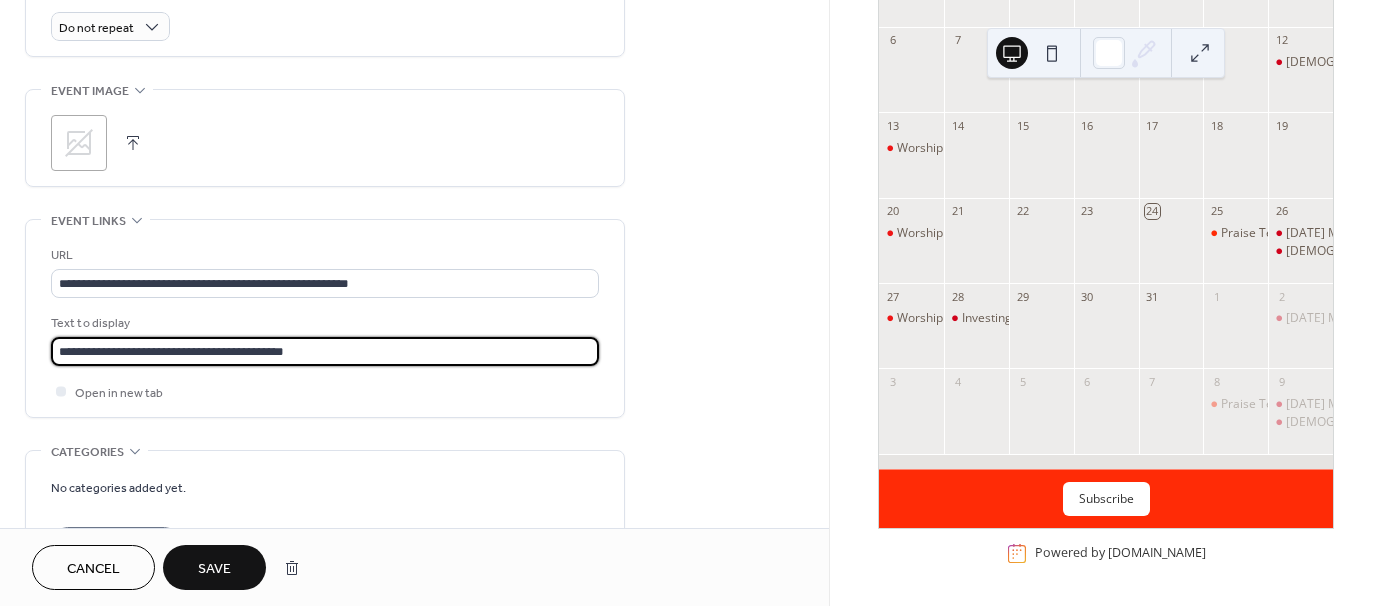 drag, startPoint x: 301, startPoint y: 346, endPoint x: 189, endPoint y: 340, distance: 112.1606 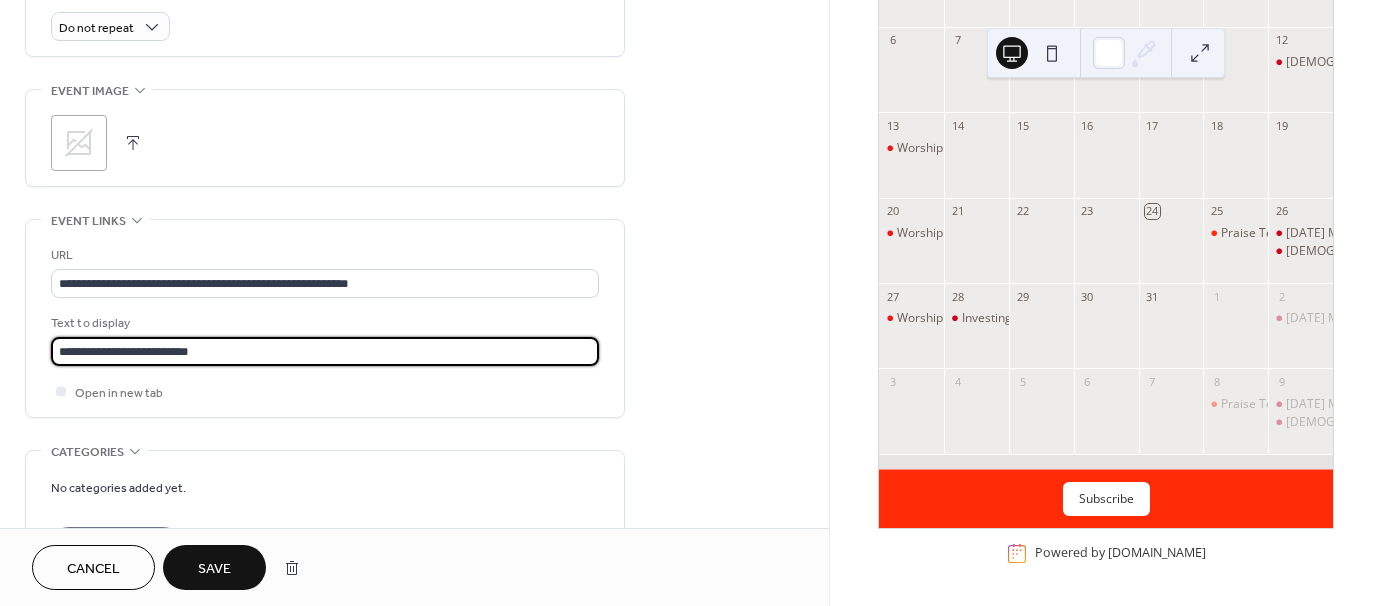 click on "**********" at bounding box center [325, 351] 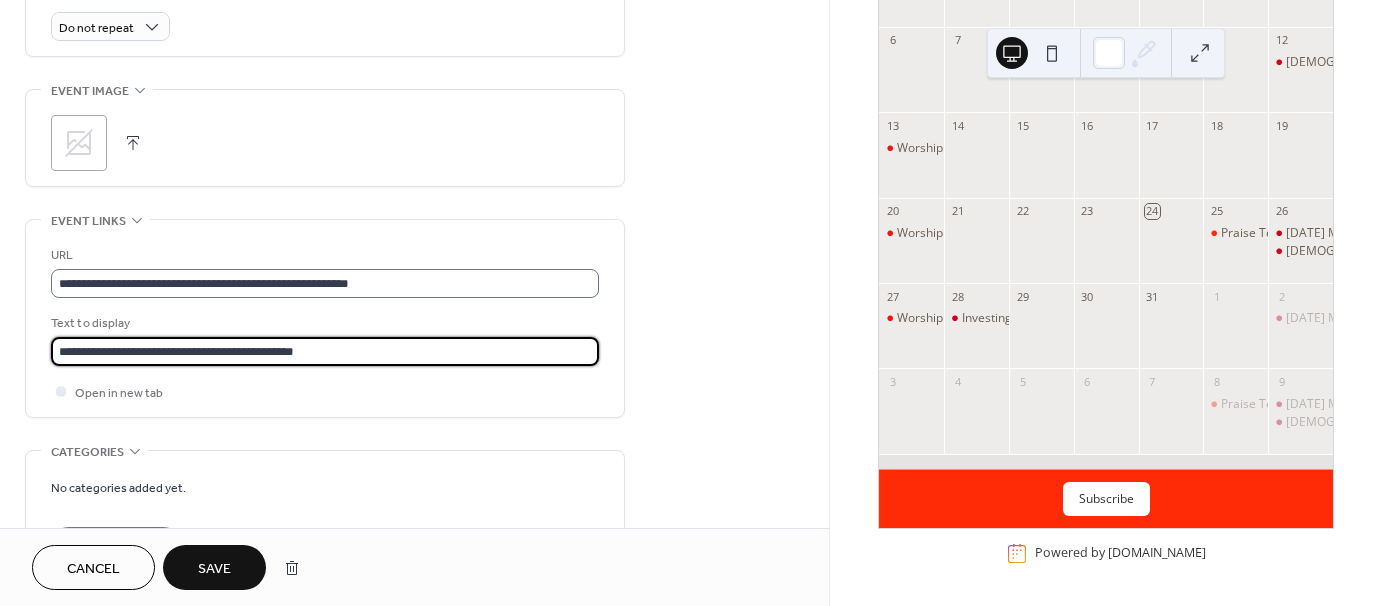 type on "**********" 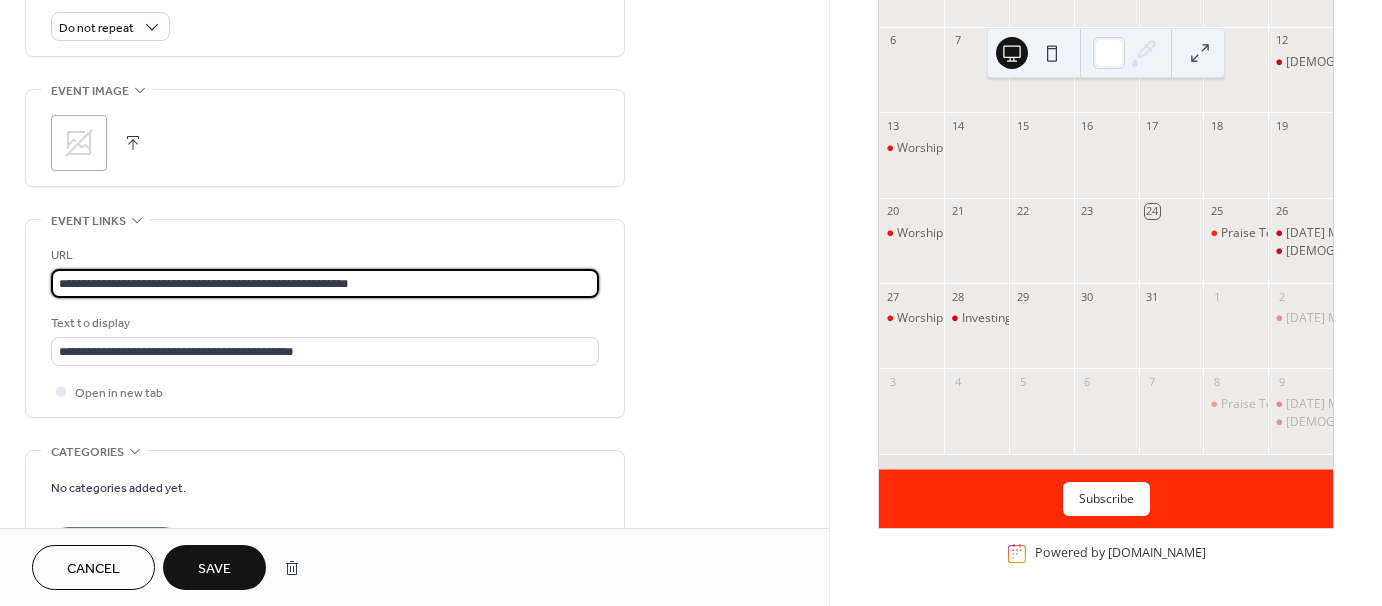 drag, startPoint x: 411, startPoint y: 282, endPoint x: 228, endPoint y: 274, distance: 183.17477 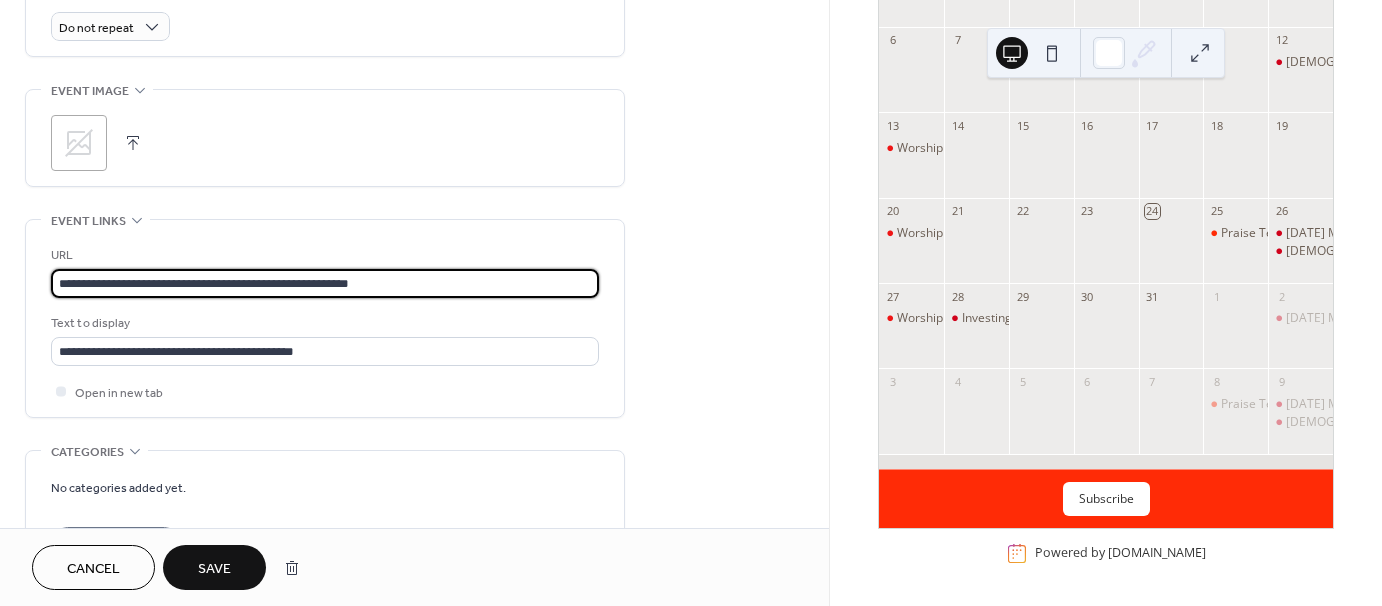 click on "**********" at bounding box center [325, 283] 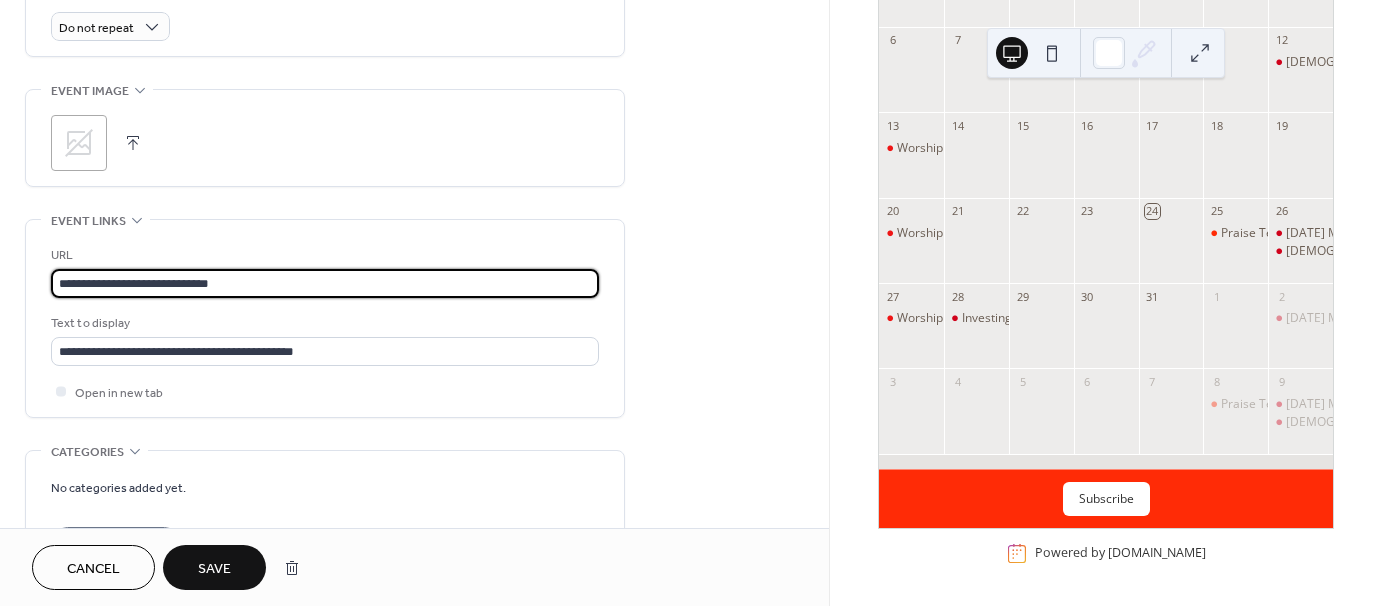 click on "**********" at bounding box center (325, 283) 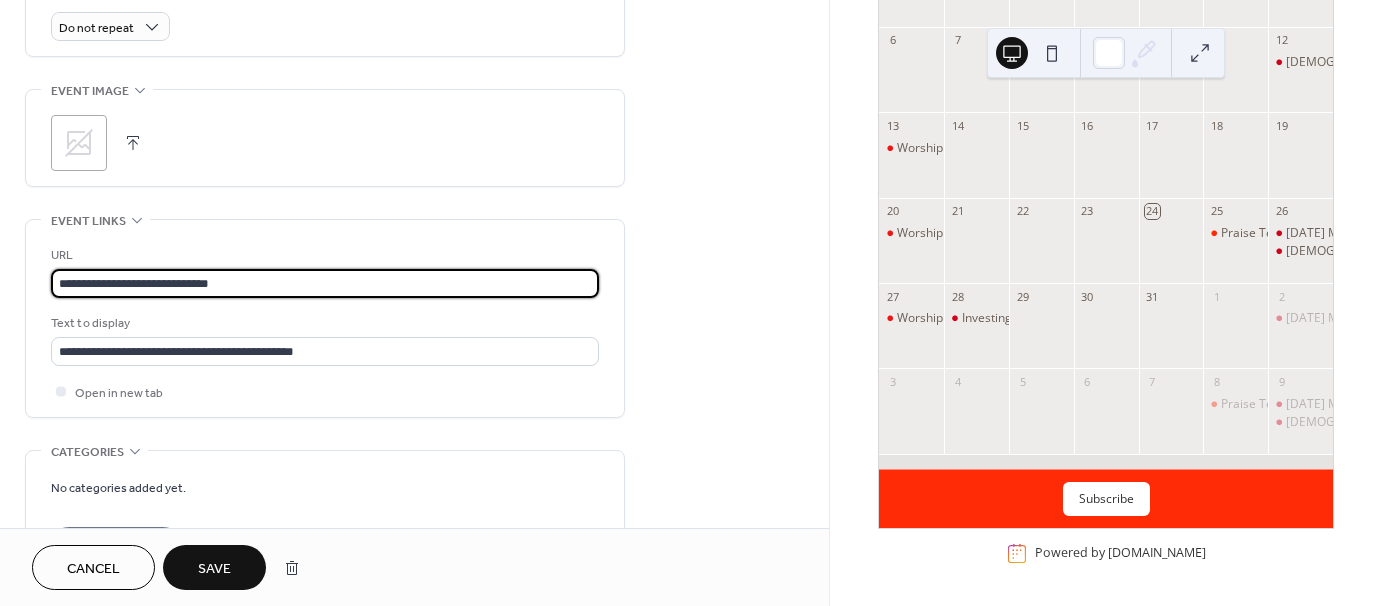 paste on "**********" 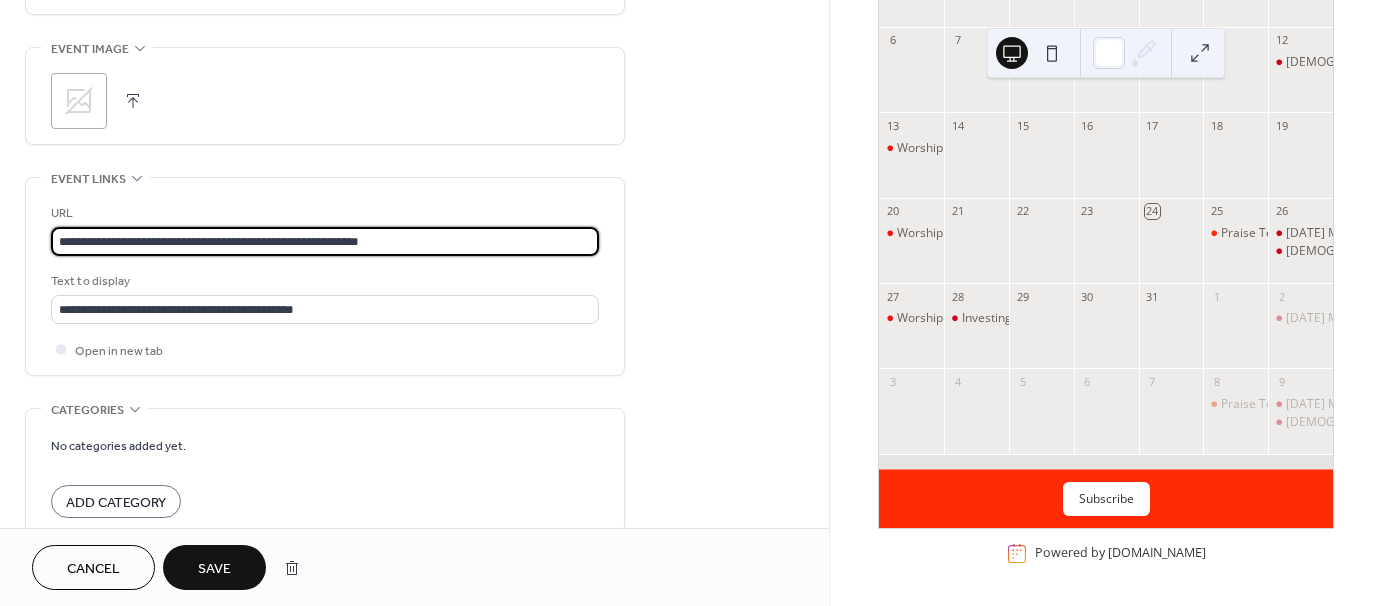 scroll, scrollTop: 1000, scrollLeft: 0, axis: vertical 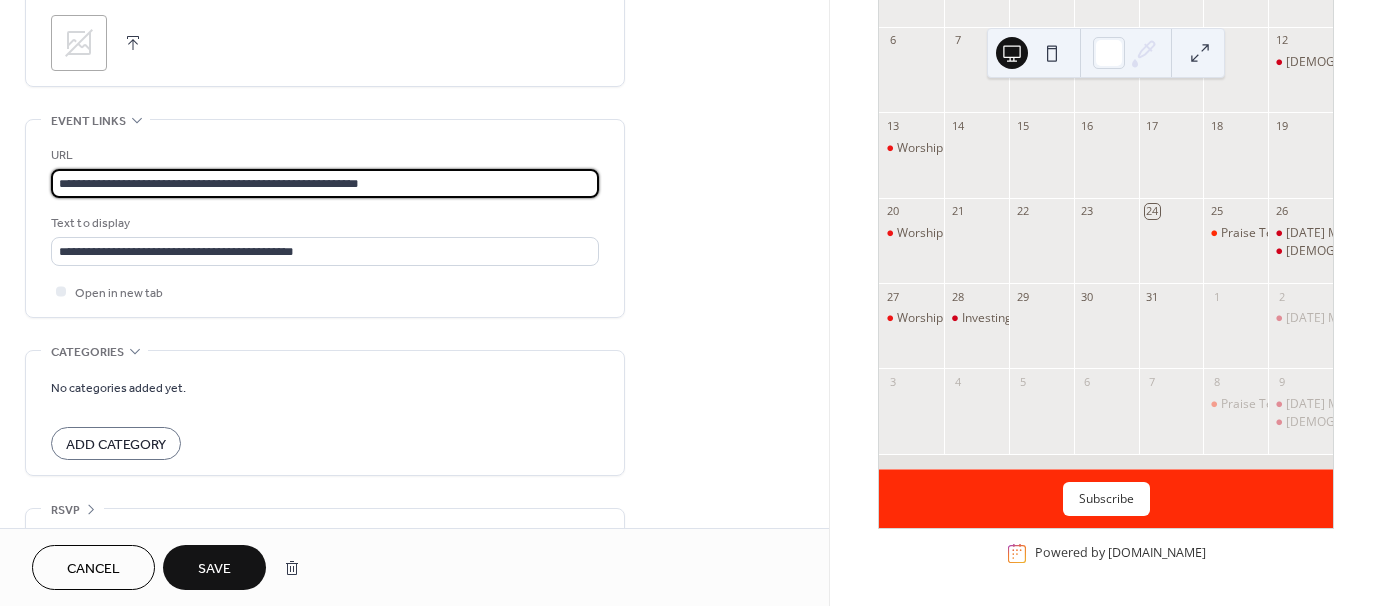 type on "**********" 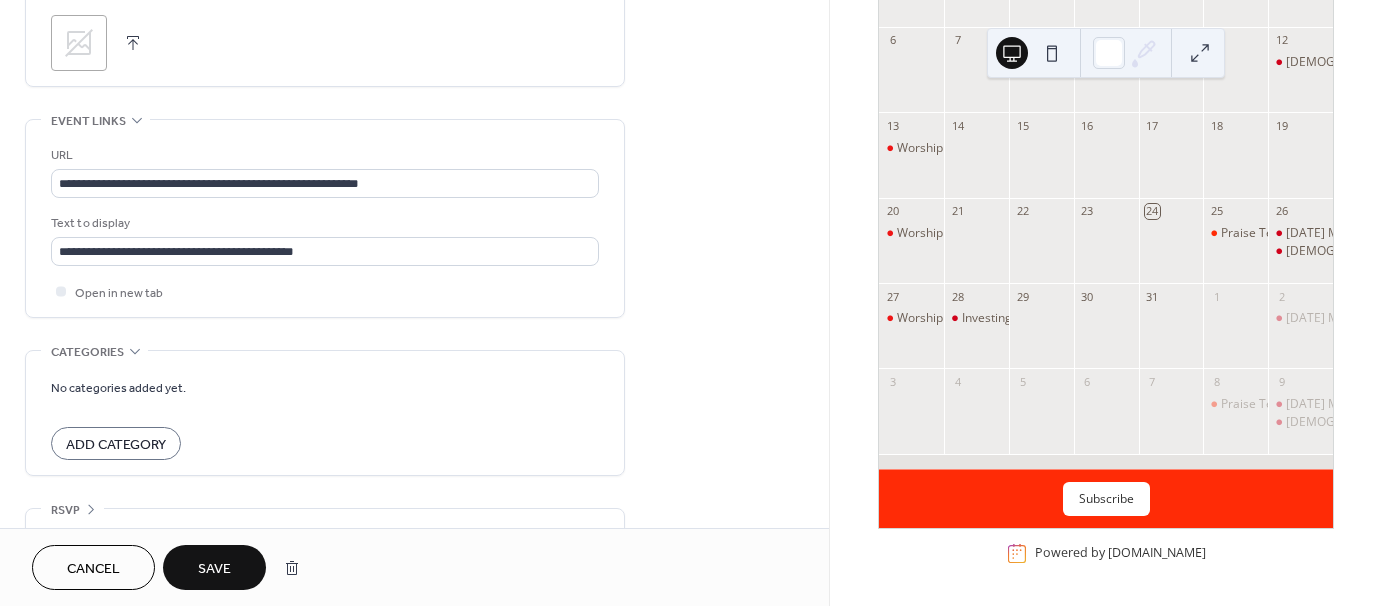 click on "Save" at bounding box center [214, 569] 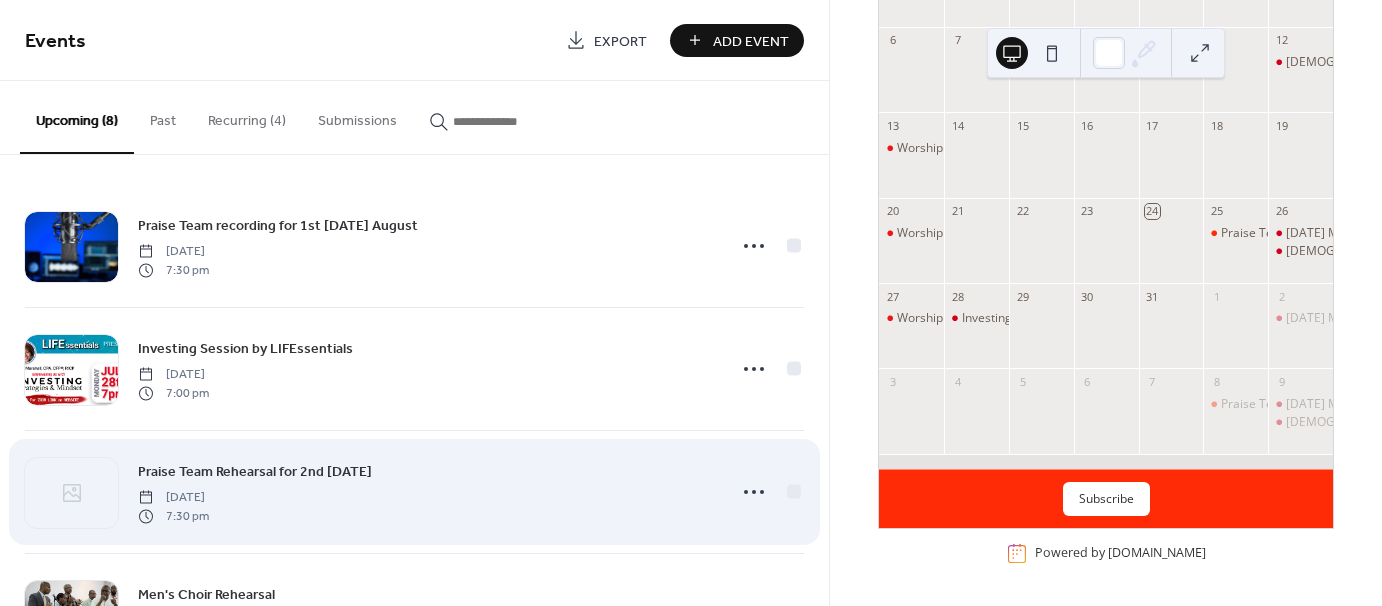 click on "Praise Team Rehearsal for 2nd [DATE]" at bounding box center [255, 472] 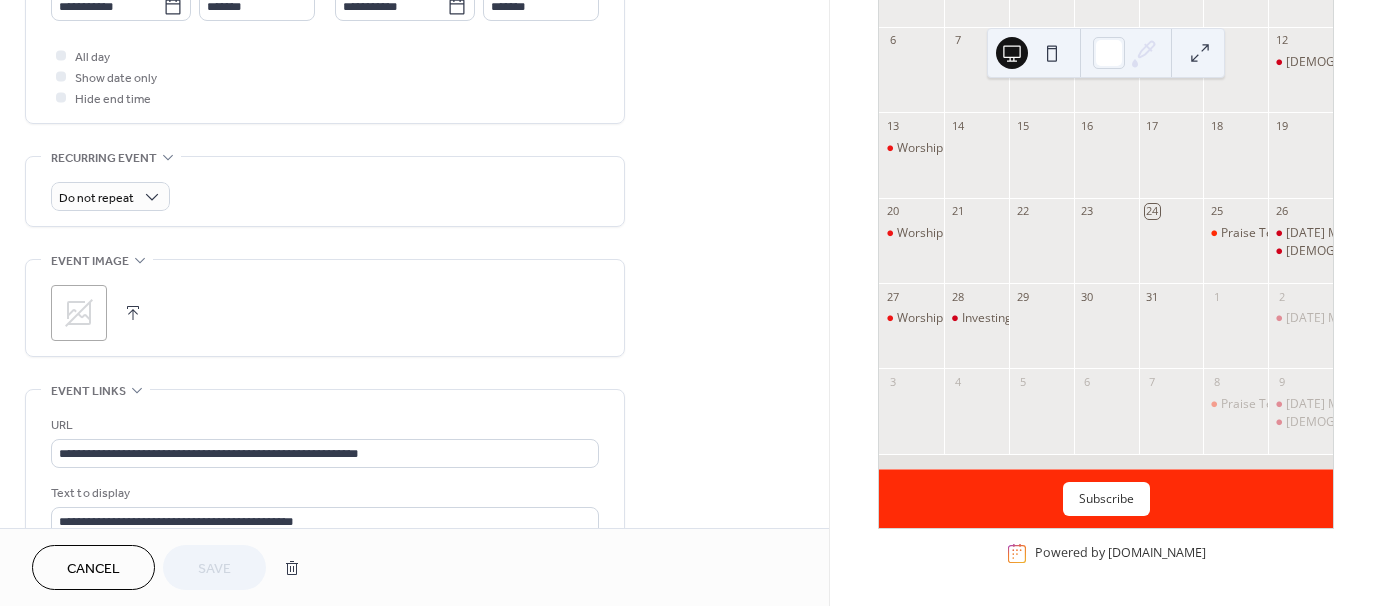 scroll, scrollTop: 800, scrollLeft: 0, axis: vertical 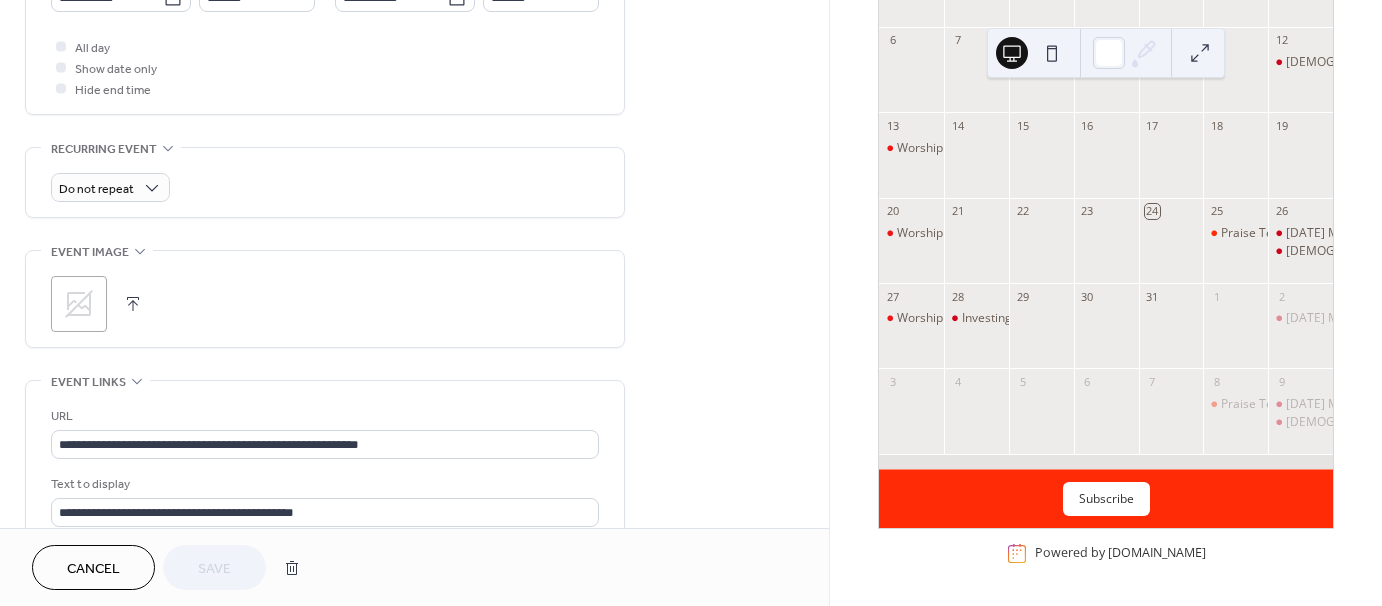 click 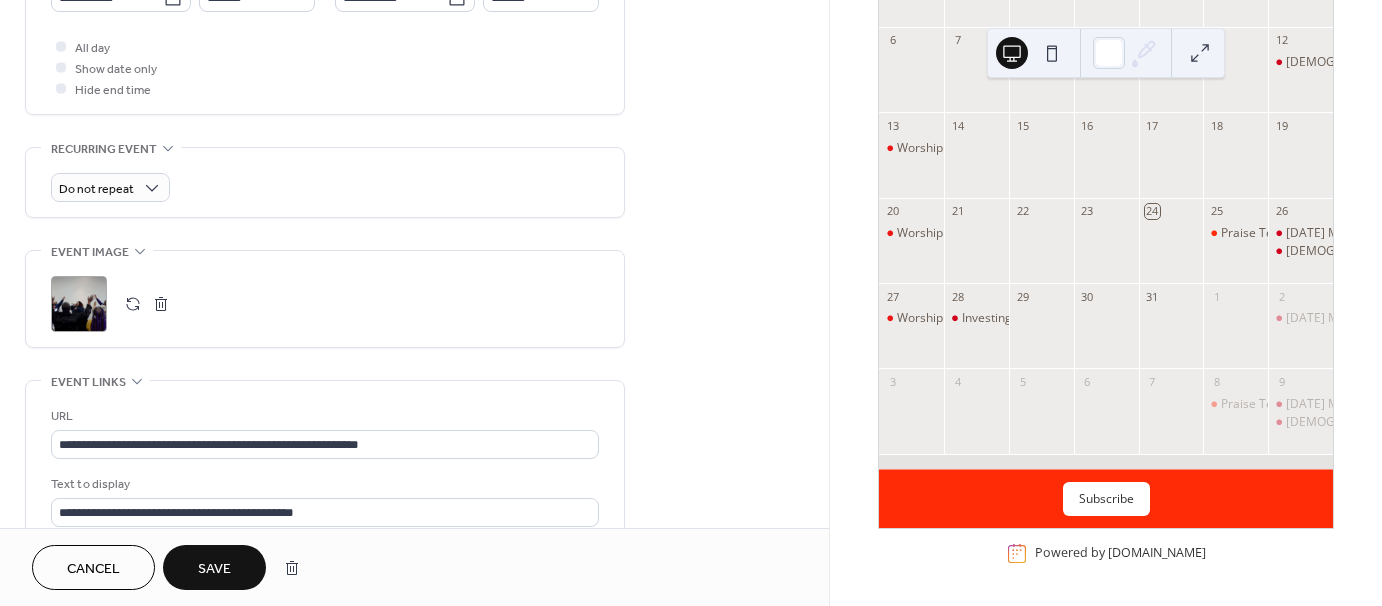 click on "Save" at bounding box center (214, 569) 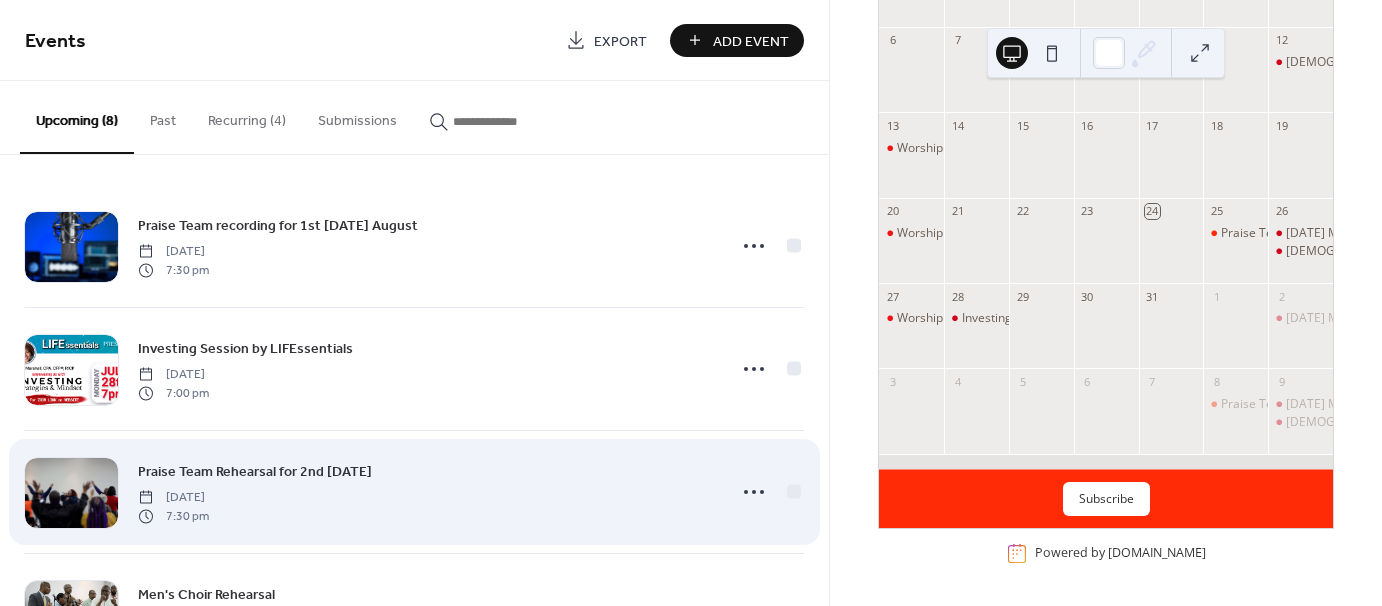 scroll, scrollTop: 100, scrollLeft: 0, axis: vertical 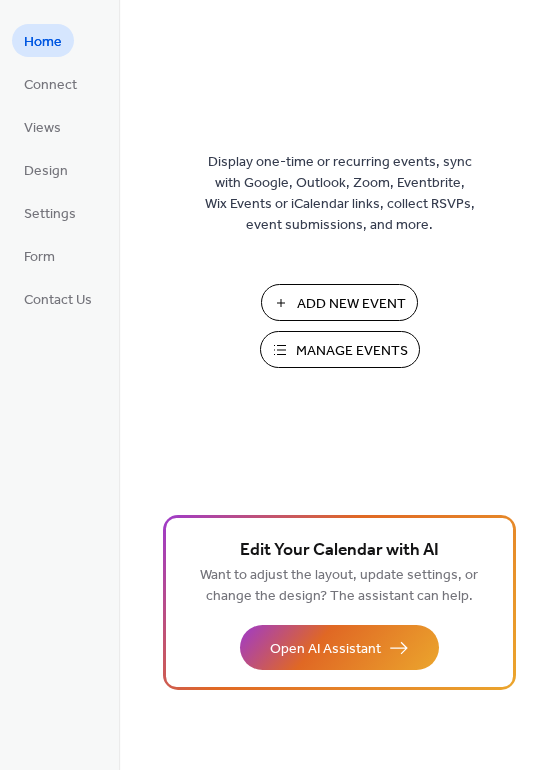 click on "Add New Event" at bounding box center [351, 304] 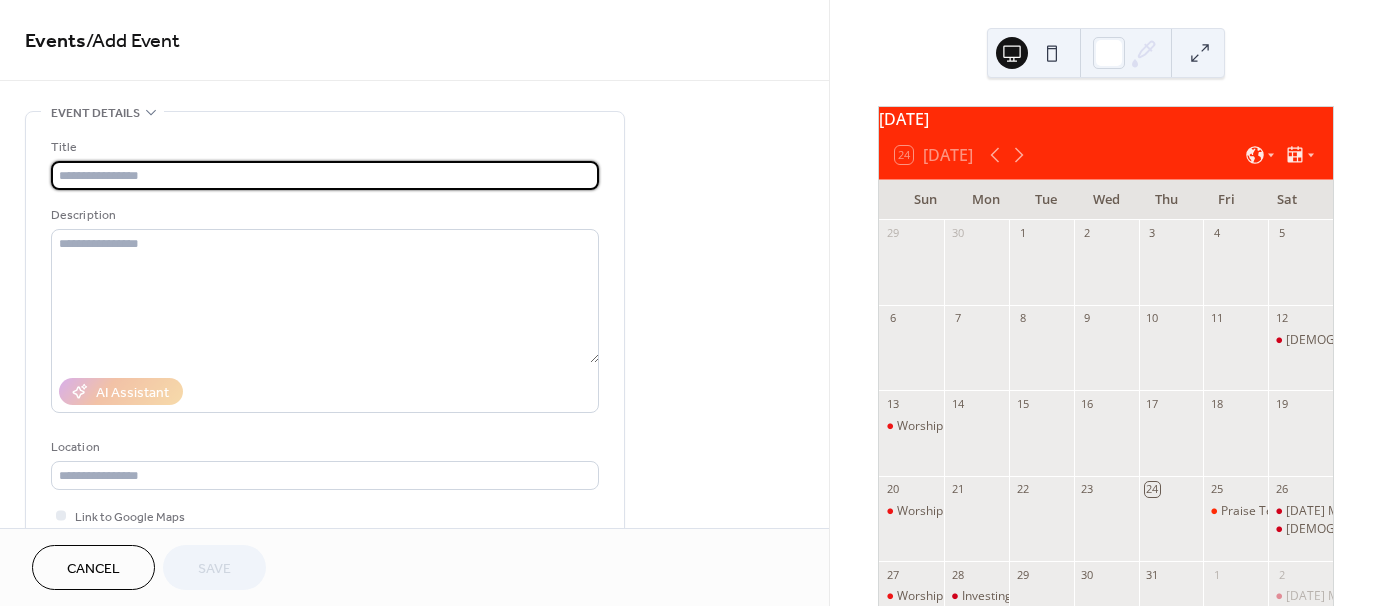 scroll, scrollTop: 0, scrollLeft: 0, axis: both 